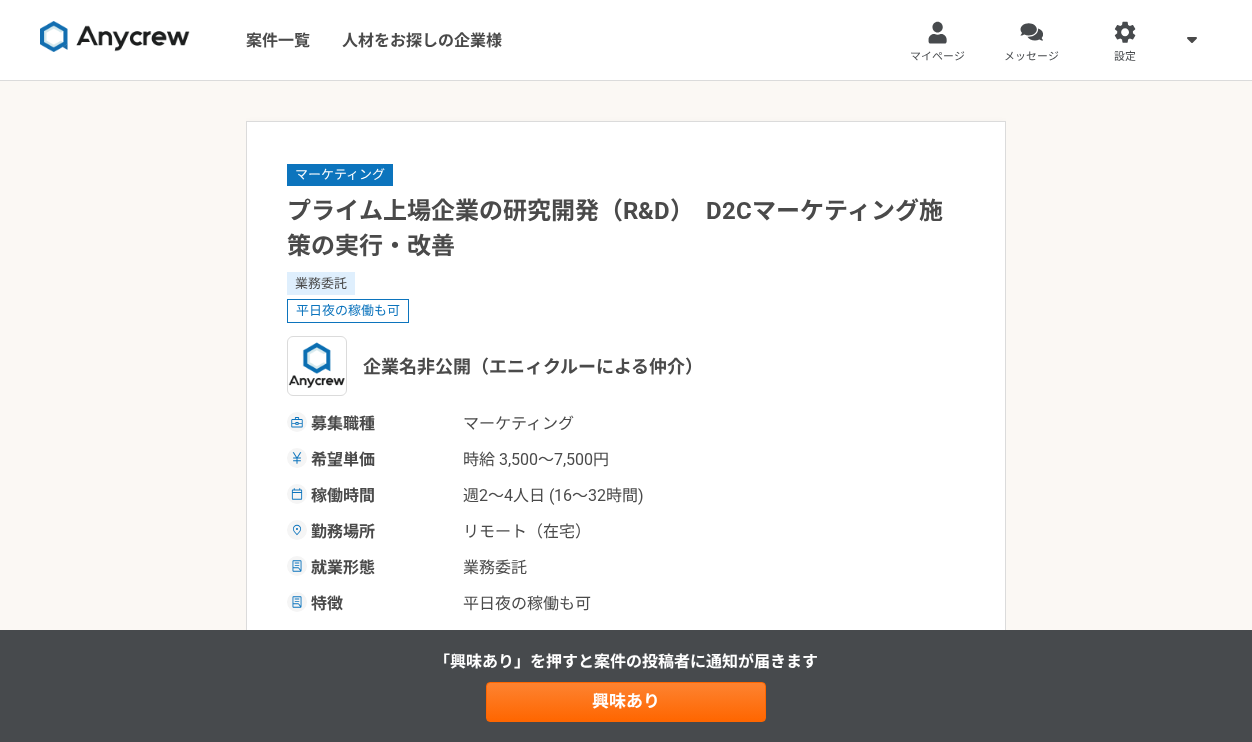 scroll, scrollTop: 1112, scrollLeft: 0, axis: vertical 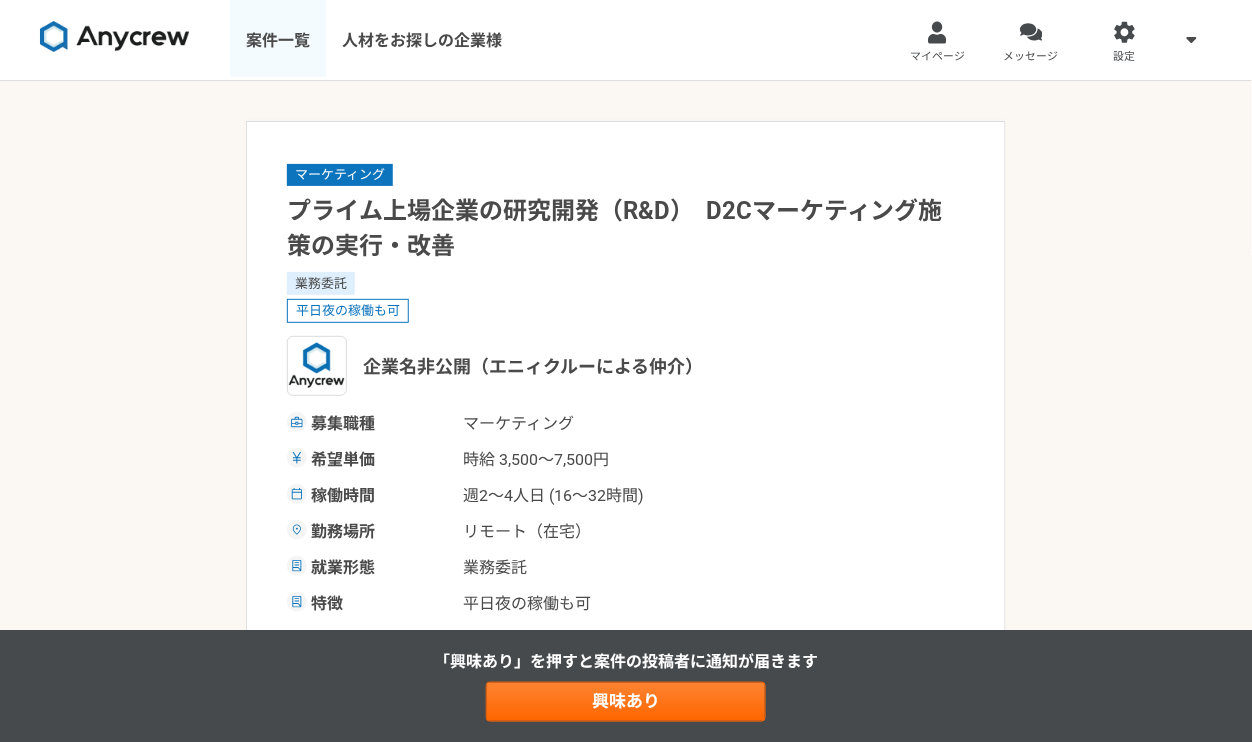 click on "案件一覧" at bounding box center (278, 40) 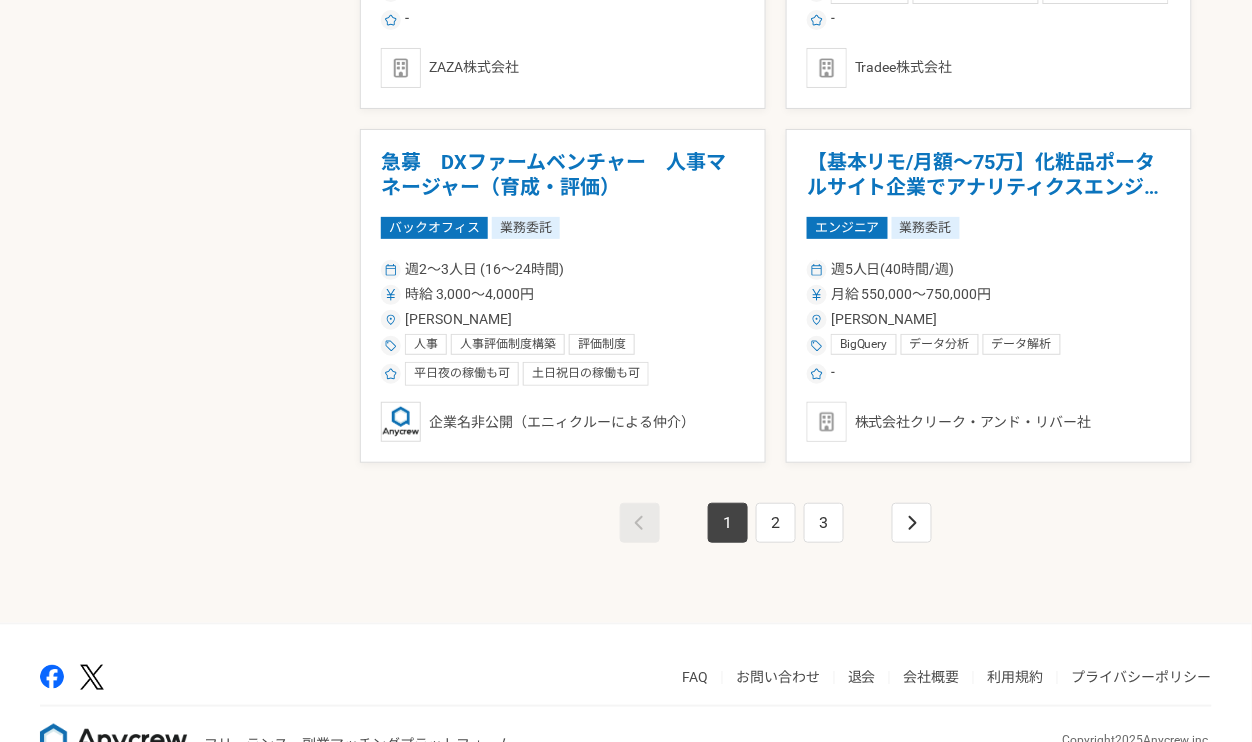 scroll, scrollTop: 3470, scrollLeft: 0, axis: vertical 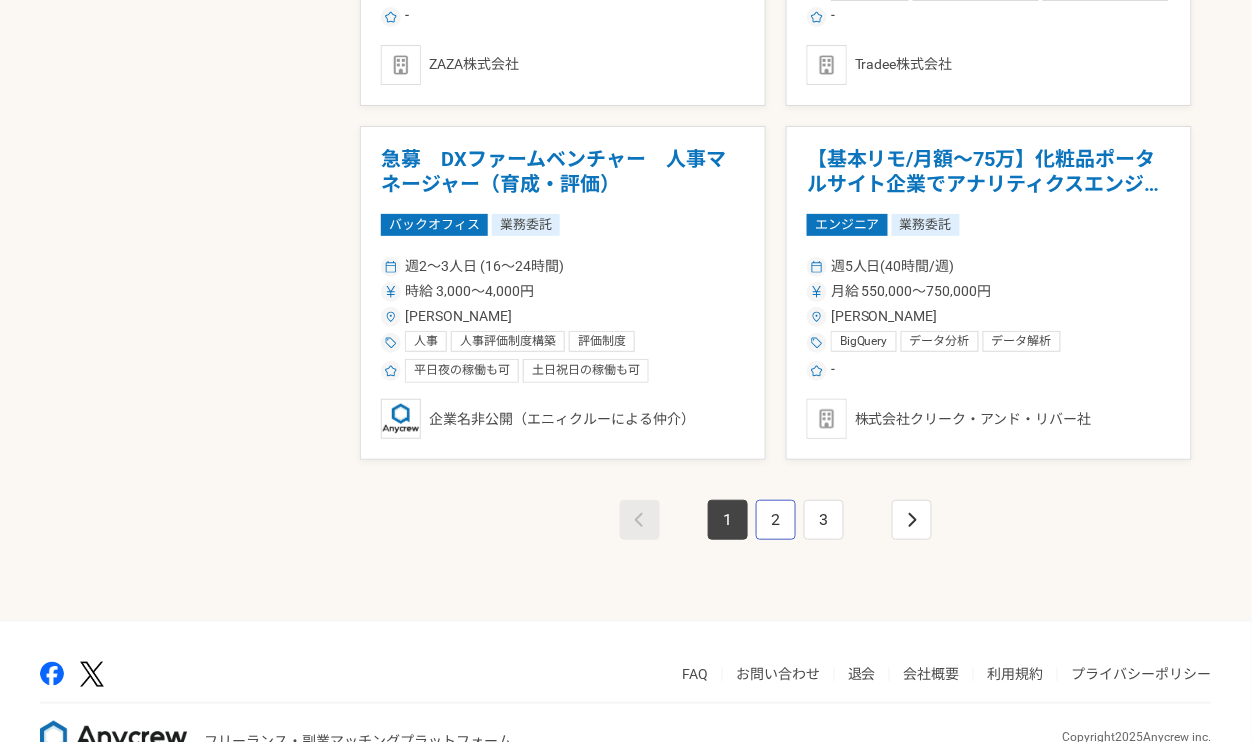 click on "2" at bounding box center [776, 520] 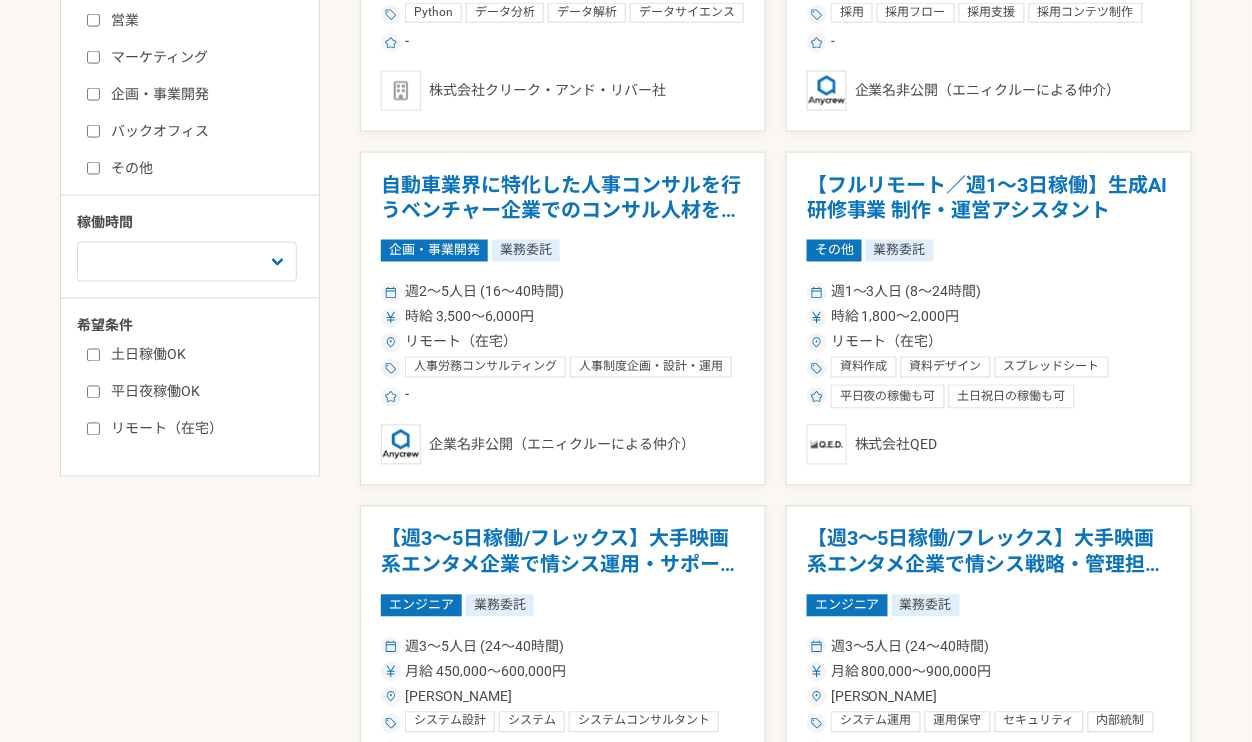 scroll, scrollTop: 603, scrollLeft: 0, axis: vertical 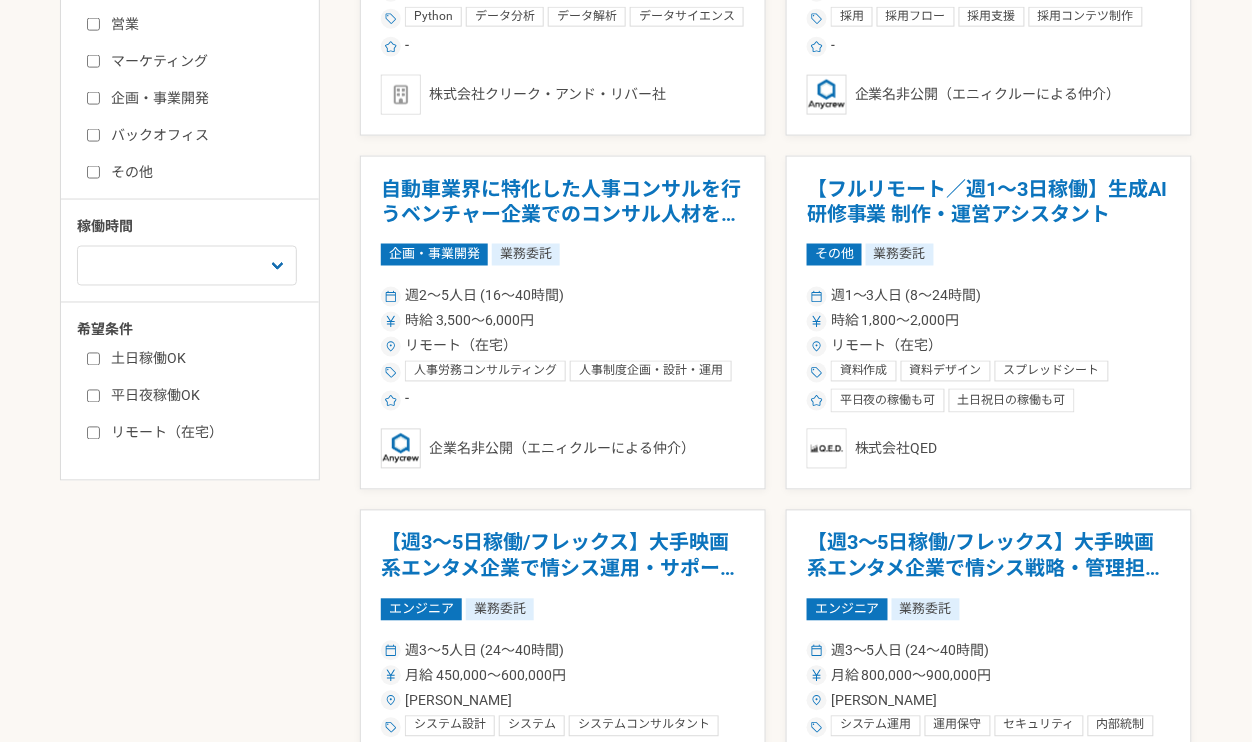 click on "募集中の案件のみ表示 職種 エンジニア デザイナー ライター 営業 マーケティング 企画・事業開発 バックオフィス その他 稼働時間 週1人日（8時間）以下 週2人日（16時間）以下 週3人日（24時間）以下 週4人日（32時間）以下 週5人日（40時間）以下 希望条件 土日稼働OK 平日夜稼働OK リモート（在宅） 【リモ可/月額～75万】AI・機械学習を活かしたデータサイエンティスト！ エンジニア 業務委託 週5人日(40時間/週) 月給 550,000〜750,000円 [PERSON_NAME] Python データ分析 データ解析 データサイエンス データベース AI 機械学習 SQL - 株式会社クリーク・アンド・リバー社 自動車業界に特化した人事コンサルを行うベンチャー企業での採用担当を募集 バックオフィス 業務委託 週2〜5人日 (16〜40時間) 時給 2,500〜4,000円 リモート（在宅） 採用 採用フロー 採用支援 スカウト -" at bounding box center [626, 1644] 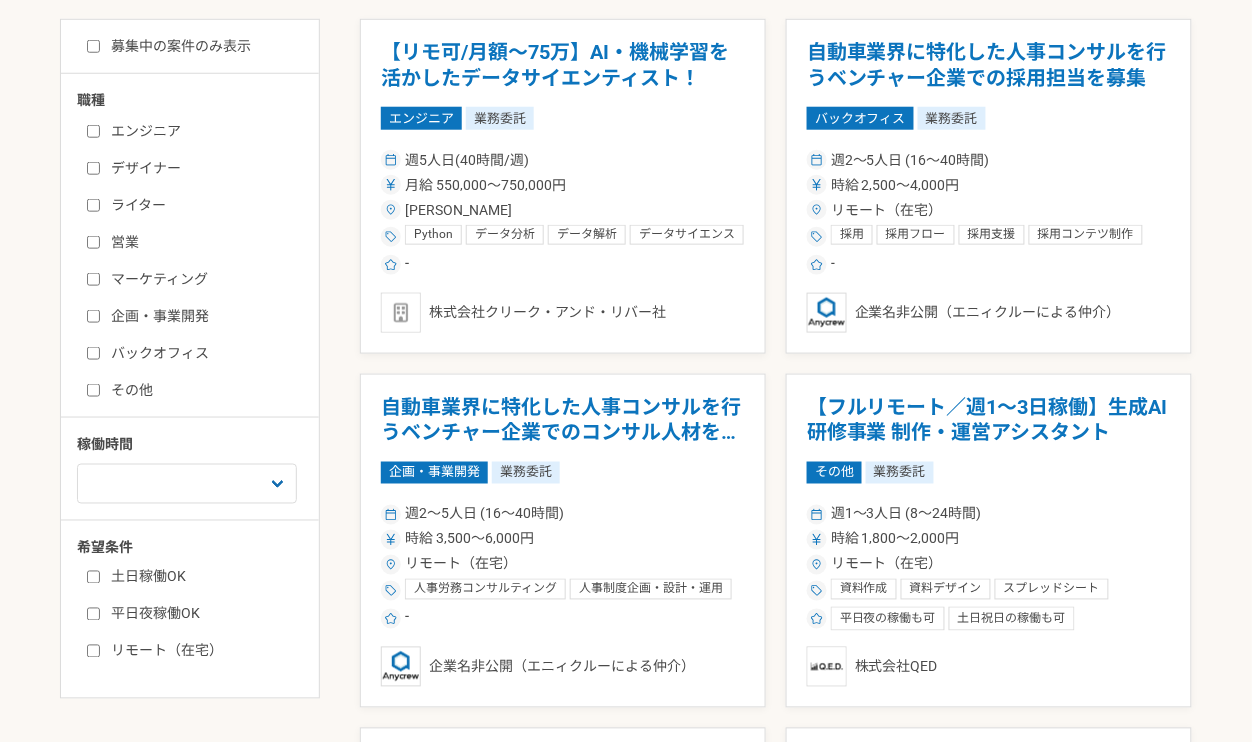 scroll, scrollTop: 0, scrollLeft: 0, axis: both 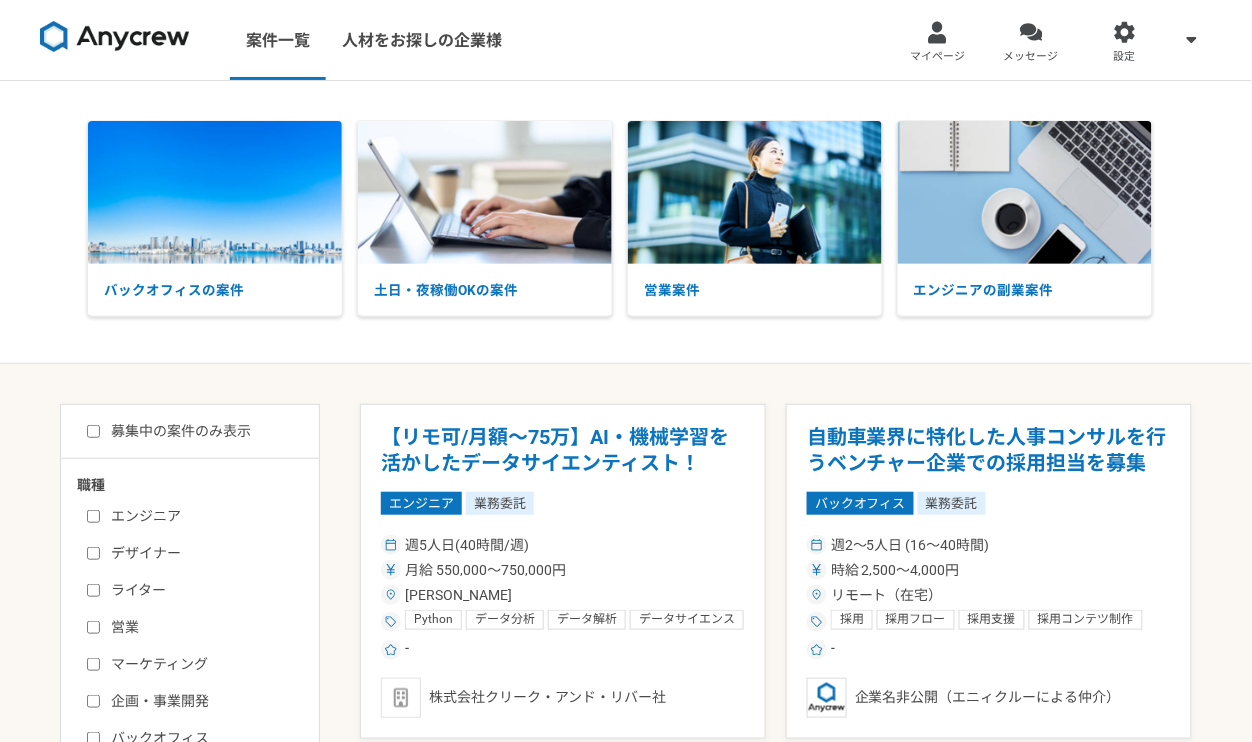 click on "募集中の案件のみ表示 職種 エンジニア デザイナー ライター 営業 マーケティング 企画・事業開発 バックオフィス その他 稼働時間 週1人日（8時間）以下 週2人日（16時間）以下 週3人日（24時間）以下 週4人日（32時間）以下 週5人日（40時間）以下 希望条件 土日稼働OK 平日夜稼働OK リモート（在宅） 【リモ可/月額～75万】AI・機械学習を活かしたデータサイエンティスト！ エンジニア 業務委託 週5人日(40時間/週) 月給 550,000〜750,000円 東京都 Python データ分析 データ解析 データサイエンス データベース AI 機械学習 SQL - 株式会社クリーク・アンド・リバー社 自動車業界に特化した人事コンサルを行うベンチャー企業での採用担当を募集 バックオフィス 業務委託 週2〜5人日 (16〜40時間) 時給 2,500〜4,000円 リモート（在宅） 採用 採用フロー 採用支援 スカウト -" at bounding box center (626, 2227) 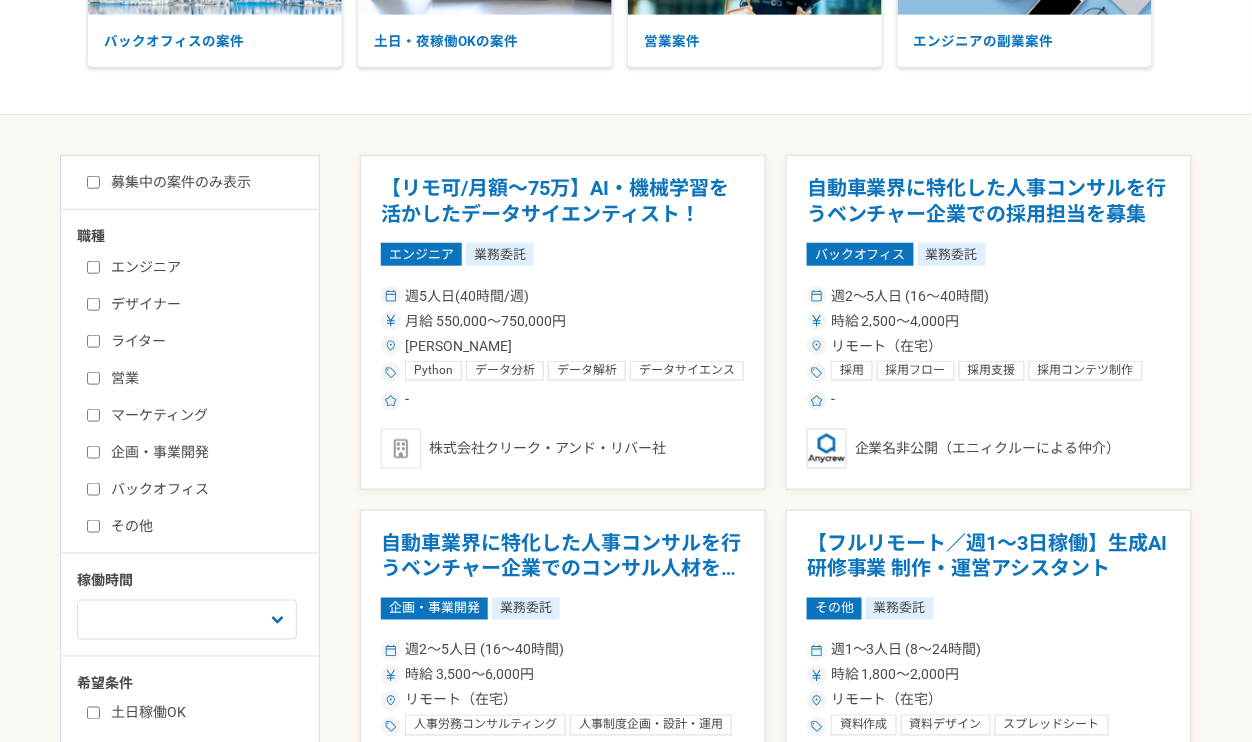 scroll, scrollTop: 262, scrollLeft: 0, axis: vertical 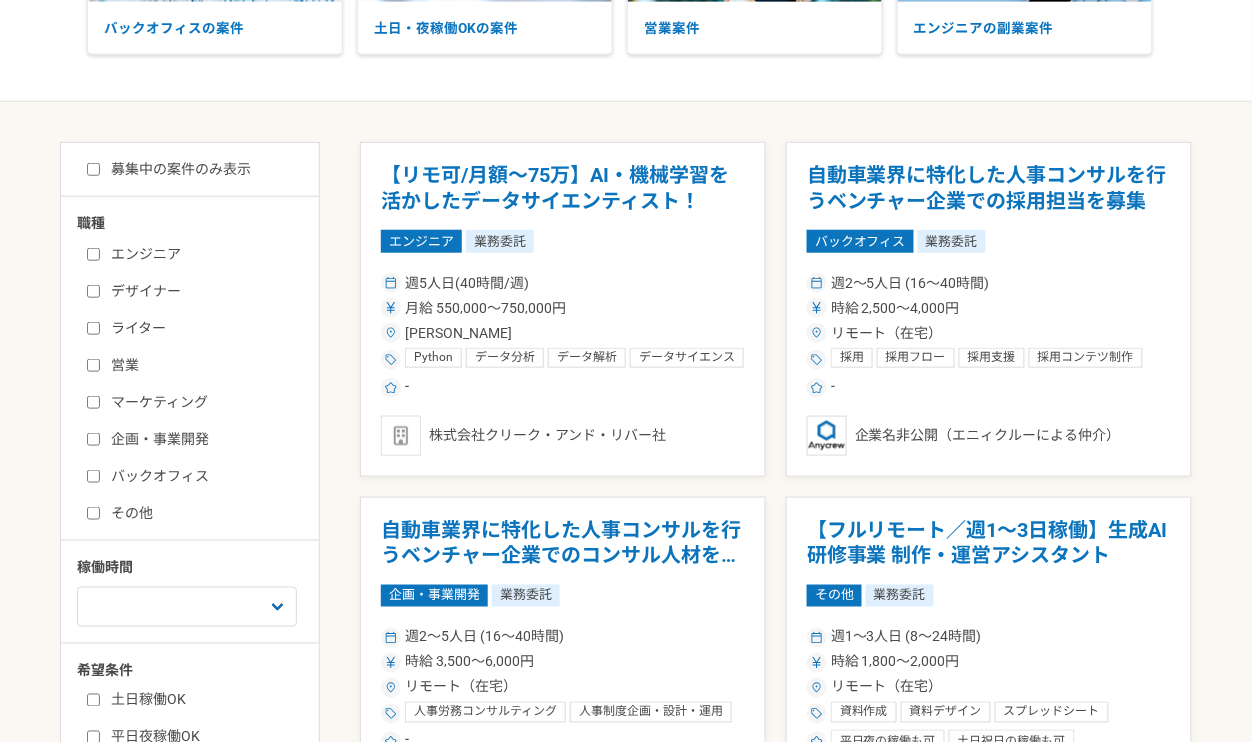 click on "募集中の案件のみ表示 職種 エンジニア デザイナー ライター 営業 マーケティング 企画・事業開発 バックオフィス その他 稼働時間 週1人日（8時間）以下 週2人日（16時間）以下 週3人日（24時間）以下 週4人日（32時間）以下 週5人日（40時間）以下 希望条件 土日稼働OK 平日夜稼働OK リモート（在宅） 【リモ可/月額～75万】AI・機械学習を活かしたデータサイエンティスト！ エンジニア 業務委託 週5人日(40時間/週) 月給 550,000〜750,000円 東京都 Python データ分析 データ解析 データサイエンス データベース AI 機械学習 SQL - 株式会社クリーク・アンド・リバー社 自動車業界に特化した人事コンサルを行うベンチャー企業での採用担当を募集 バックオフィス 業務委託 週2〜5人日 (16〜40時間) 時給 2,500〜4,000円 リモート（在宅） 採用 採用フロー 採用支援 スカウト -" at bounding box center [626, 1965] 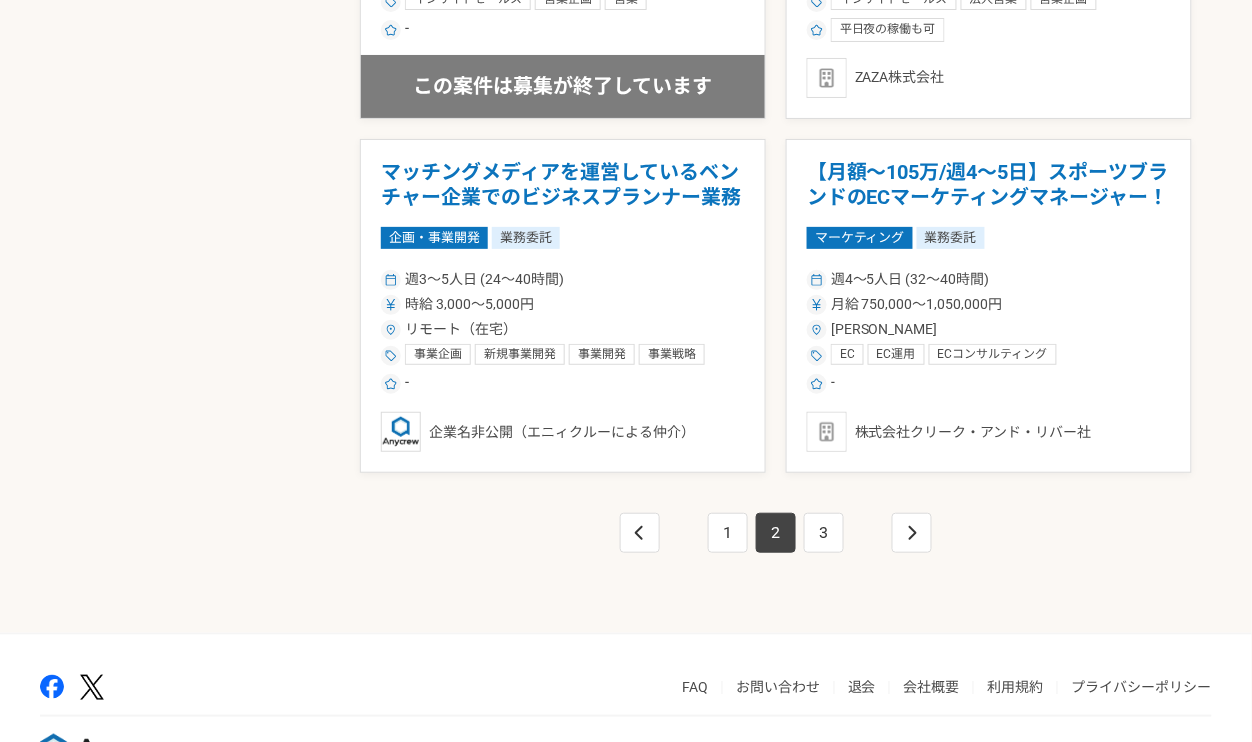 scroll, scrollTop: 3518, scrollLeft: 0, axis: vertical 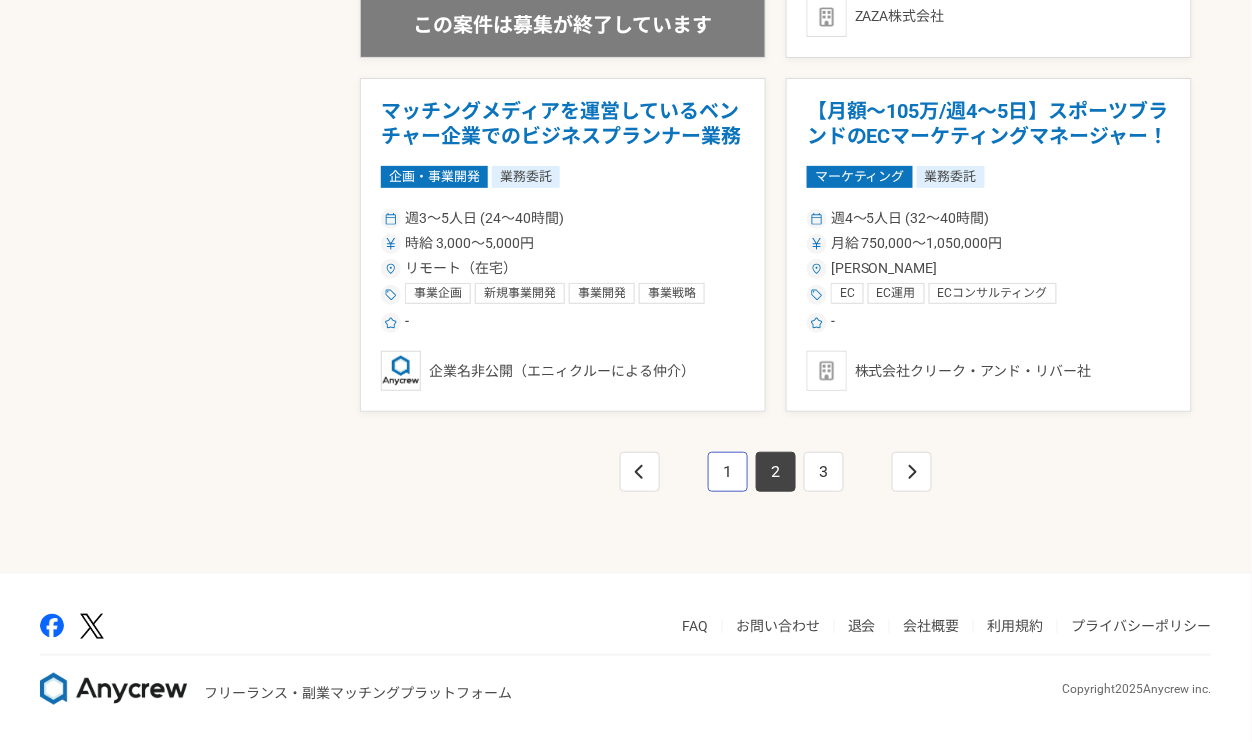click on "1" at bounding box center (728, 472) 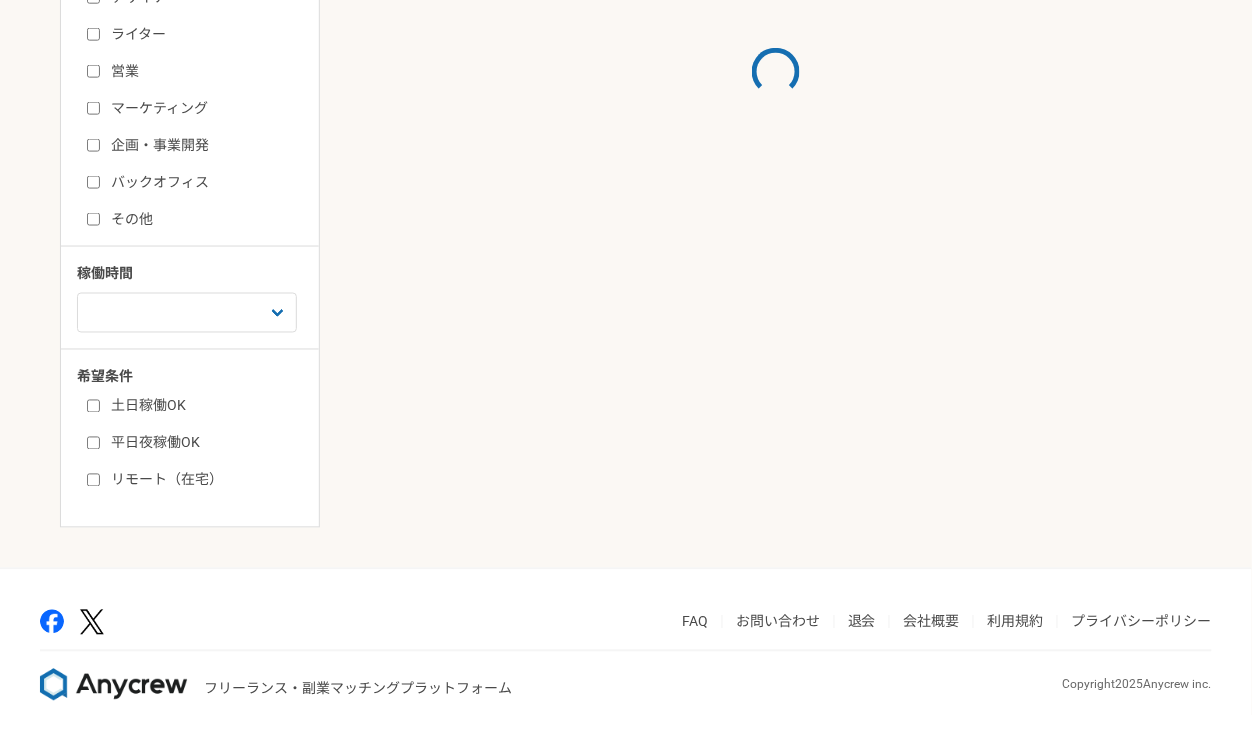 scroll, scrollTop: 0, scrollLeft: 0, axis: both 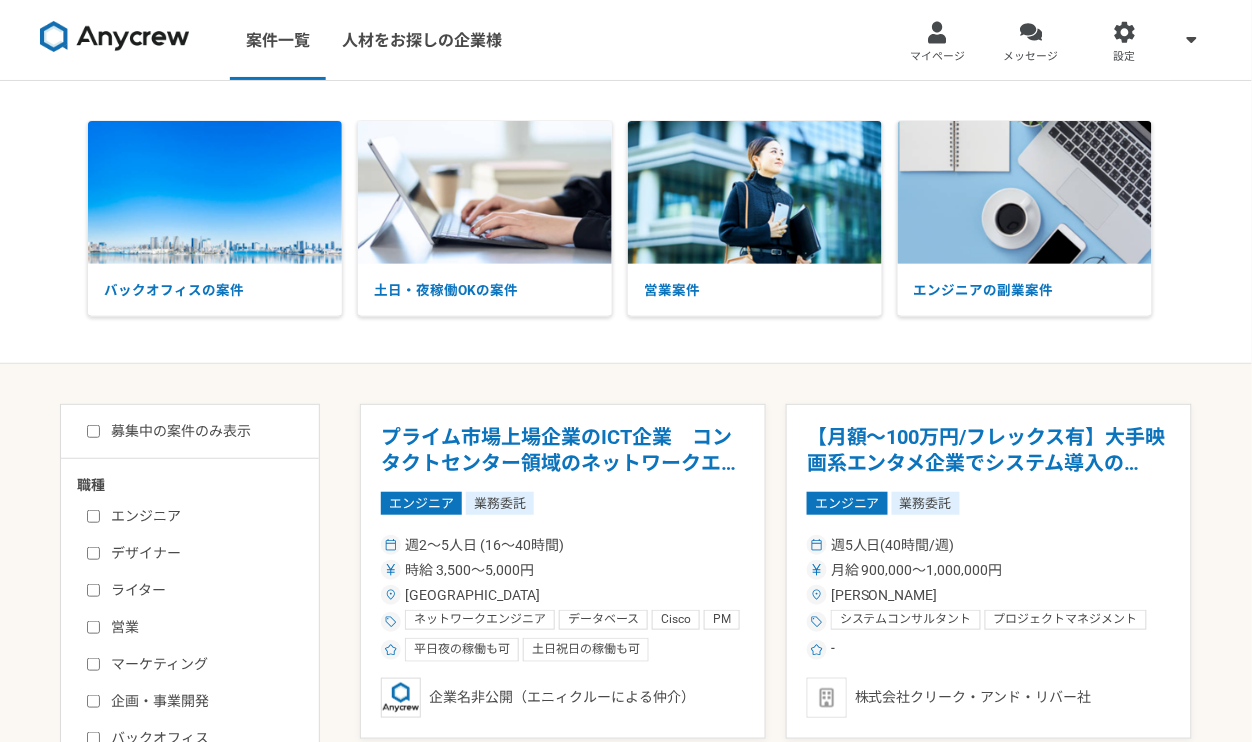 click on "バックオフィスの案件 土日・夜稼働OKの案件 営業案件 エンジニアの副業案件" at bounding box center [626, 222] 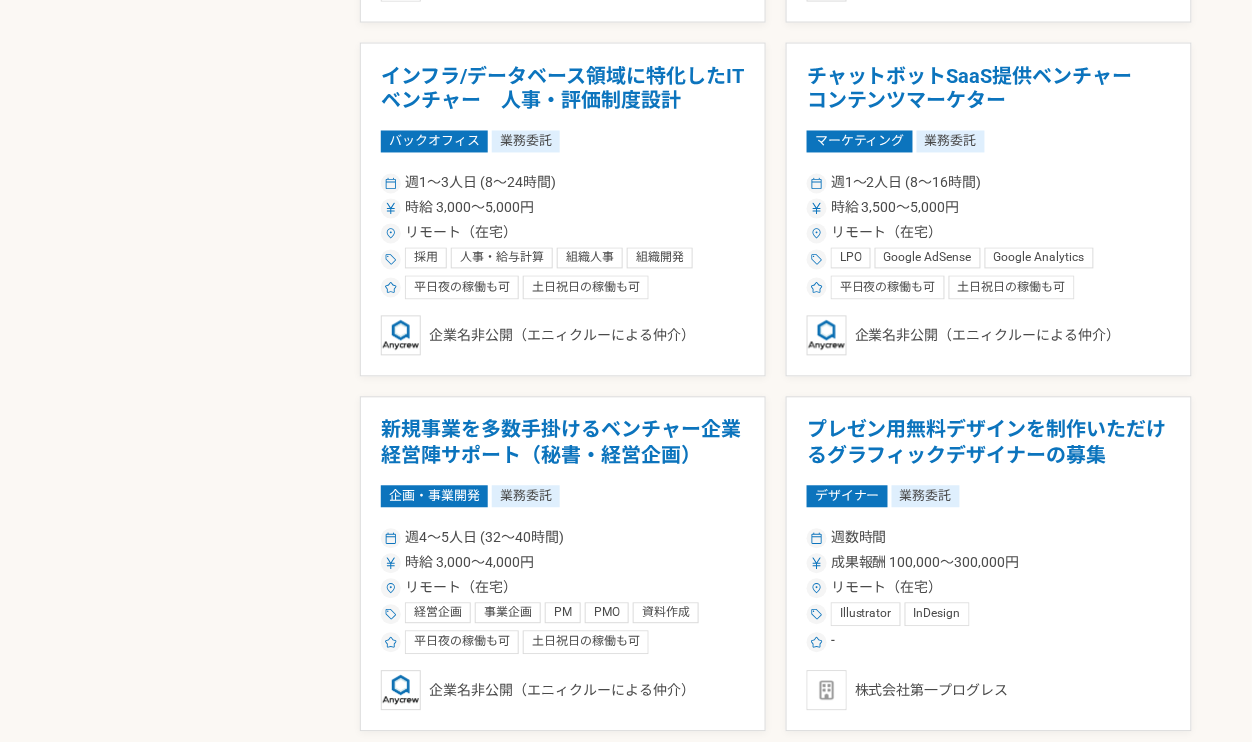 scroll, scrollTop: 2490, scrollLeft: 0, axis: vertical 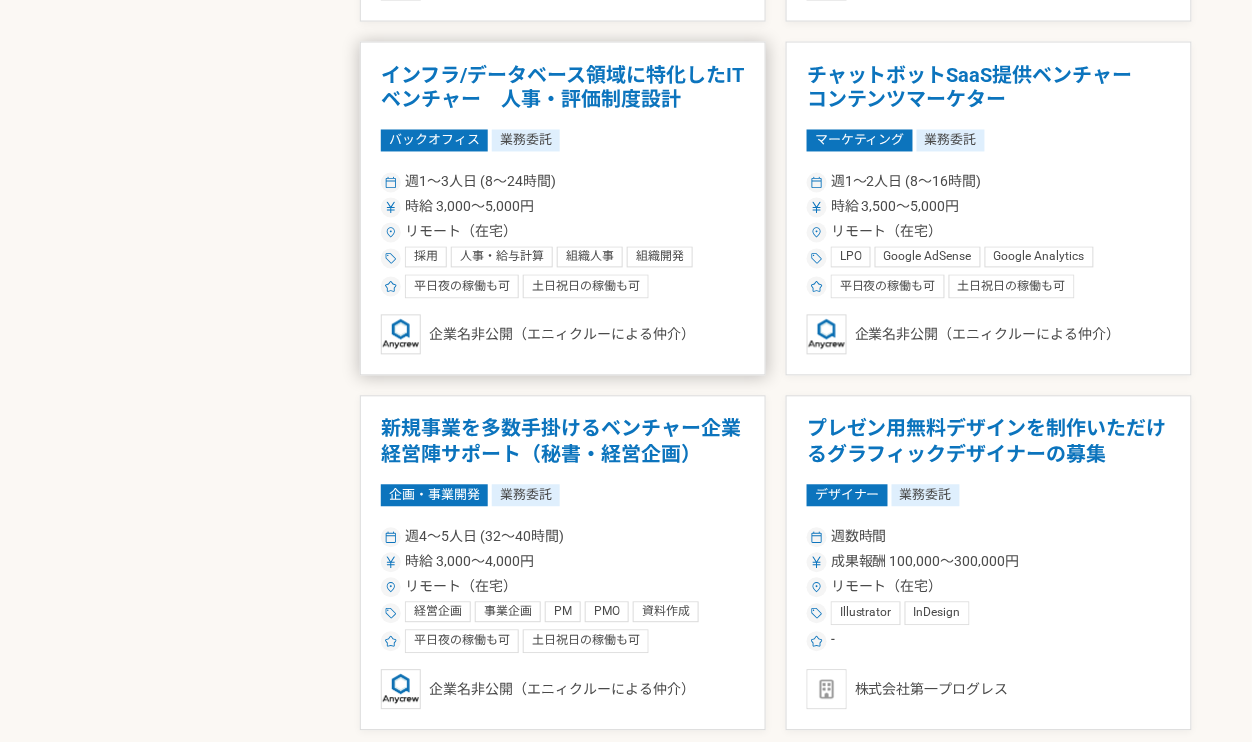 click on "週1〜3人日 (8〜24時間)" at bounding box center [563, 182] 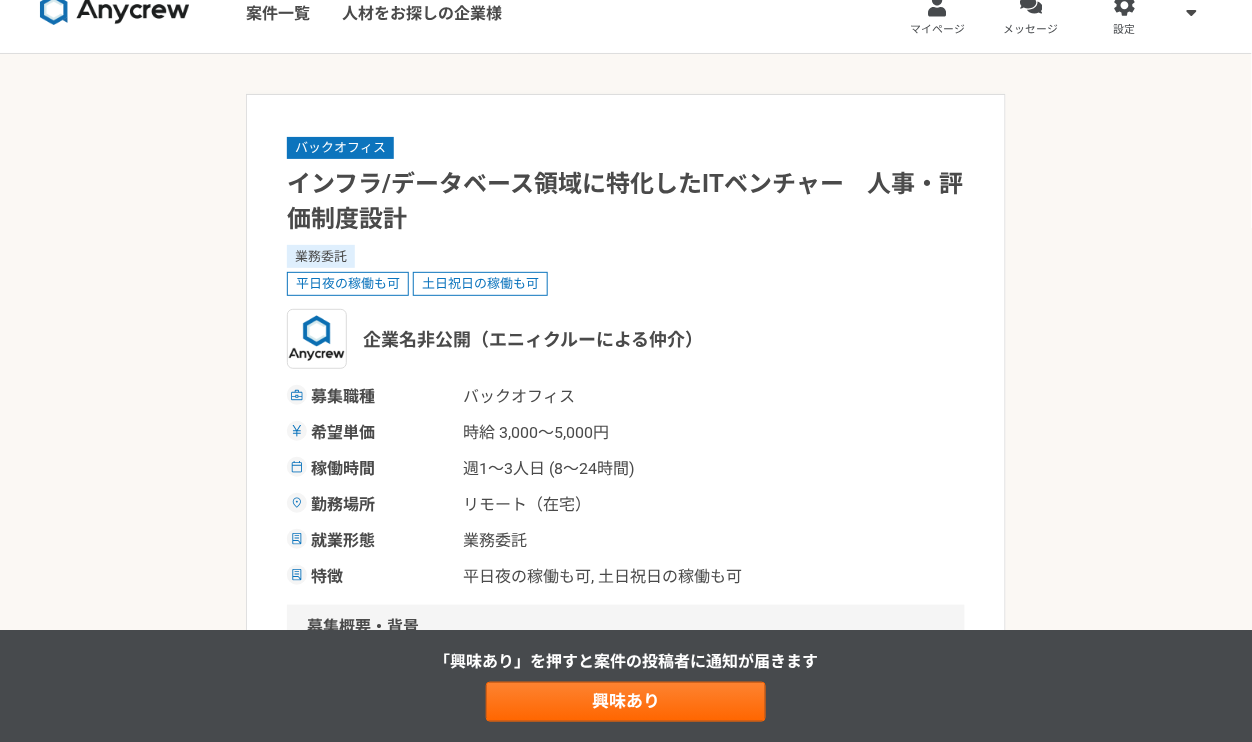 scroll, scrollTop: 0, scrollLeft: 0, axis: both 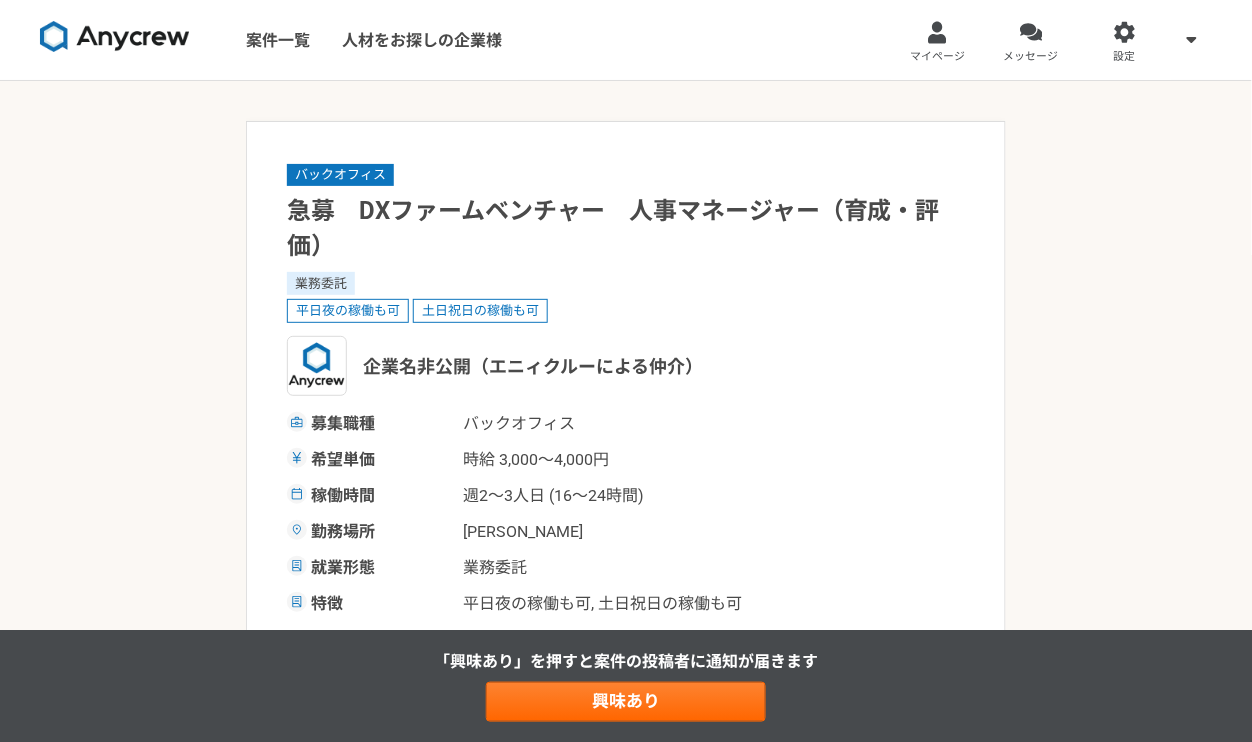 click on "バックオフィス 急募　DXファームベンチャー　人事マネージャー（育成・評価） 業務委託 平日夜の稼働も可 土日祝日の稼働も可 企業名非公開（エニィクルーによる仲介） 募集職種 バックオフィス 希望単価 時給 3,000〜4,000円 稼働時間 週2〜3人日 (16〜24時間) 勤務場所 東京都 就業形態 業務委託 特徴 平日夜の稼働も可, 土日祝日の稼働も可 募集概要・背景 業務内容 求める人物像 ＜必須要件＞
以下全てに該当する方
・人材育成、人材評価業務に3年以上携わってきた方
・人事領域のマネジメント経験がある方
＜歓迎要件＞
・成長志向や思考体力のある方
・ロジカルな議論をするカルチャーでの業務経験のある方 求めるスキル 人事 人事評価制度構築 評価制度 キャリア開発支援 育成支援 組織人事 組織開発 人材育成 その他の条件・環境 募集期間" at bounding box center [626, 1561] 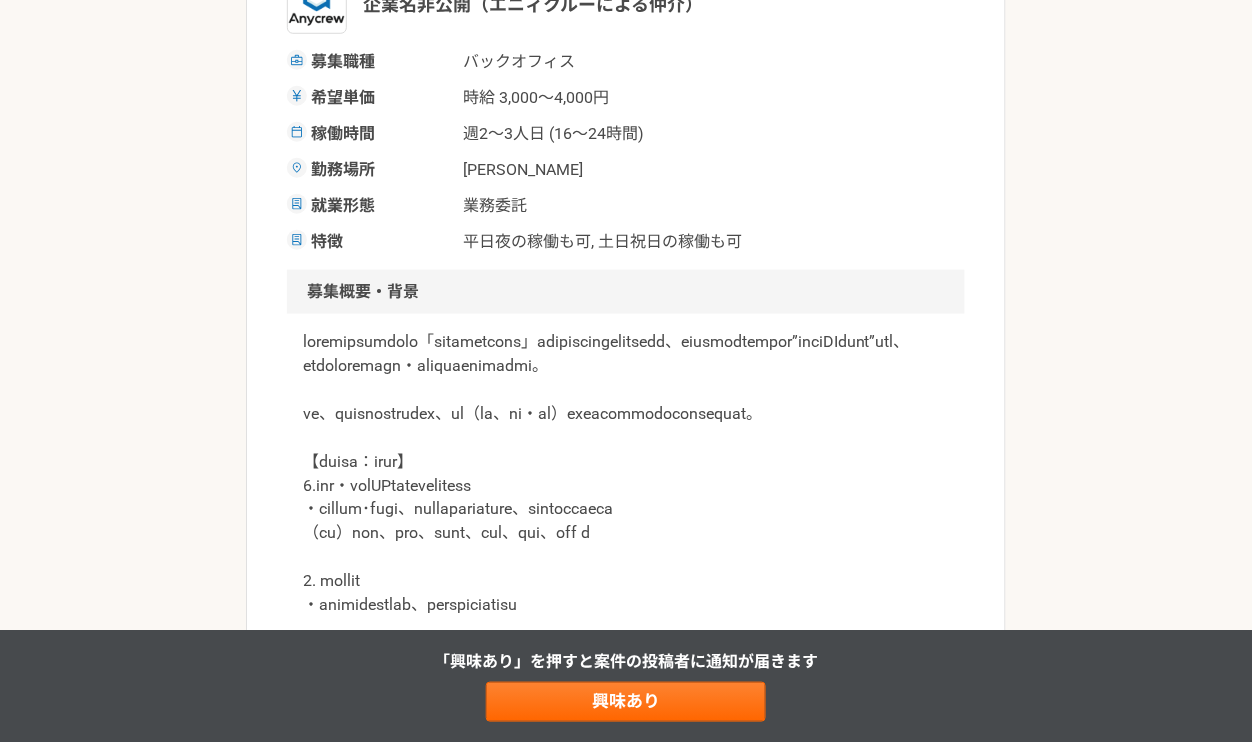 scroll, scrollTop: 0, scrollLeft: 0, axis: both 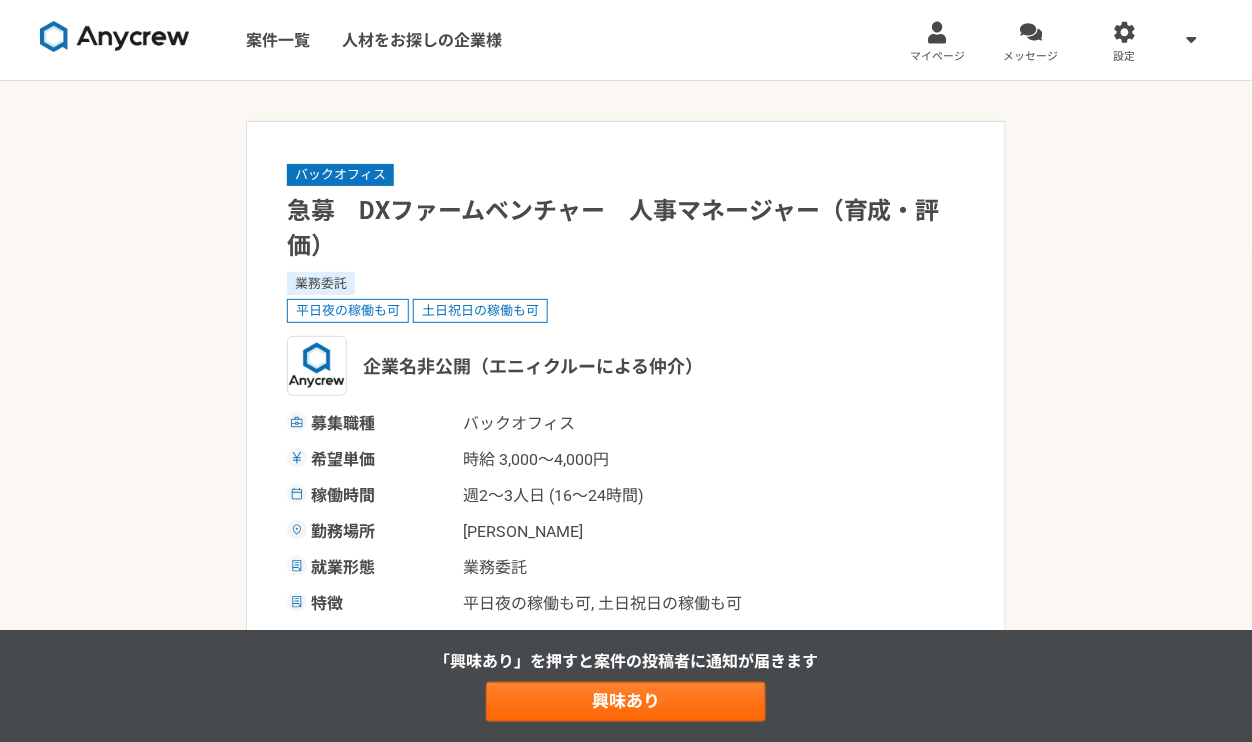 click on "バックオフィス 急募　DXファームベンチャー　人事マネージャー（育成・評価） 業務委託 平日夜の稼働も可 土日祝日の稼働も可 企業名非公開（エニィクルーによる仲介） 募集職種 バックオフィス 希望単価 時給 3,000〜4,000円 稼働時間 週2〜3人日 (16〜24時間) 勤務場所 東京都 就業形態 業務委託 特徴 平日夜の稼働も可, 土日祝日の稼働も可 募集概要・背景 業務内容 求める人物像 ＜必須要件＞
以下全てに該当する方
・人材育成、人材評価業務に3年以上携わってきた方
・人事領域のマネジメント経験がある方
＜歓迎要件＞
・成長志向や思考体力のある方
・ロジカルな議論をするカルチャーでの業務経験のある方 求めるスキル 人事 人事評価制度構築 評価制度 キャリア開発支援 育成支援 組織人事 組織開発 人材育成 その他の条件・環境 募集期間" at bounding box center (626, 1581) 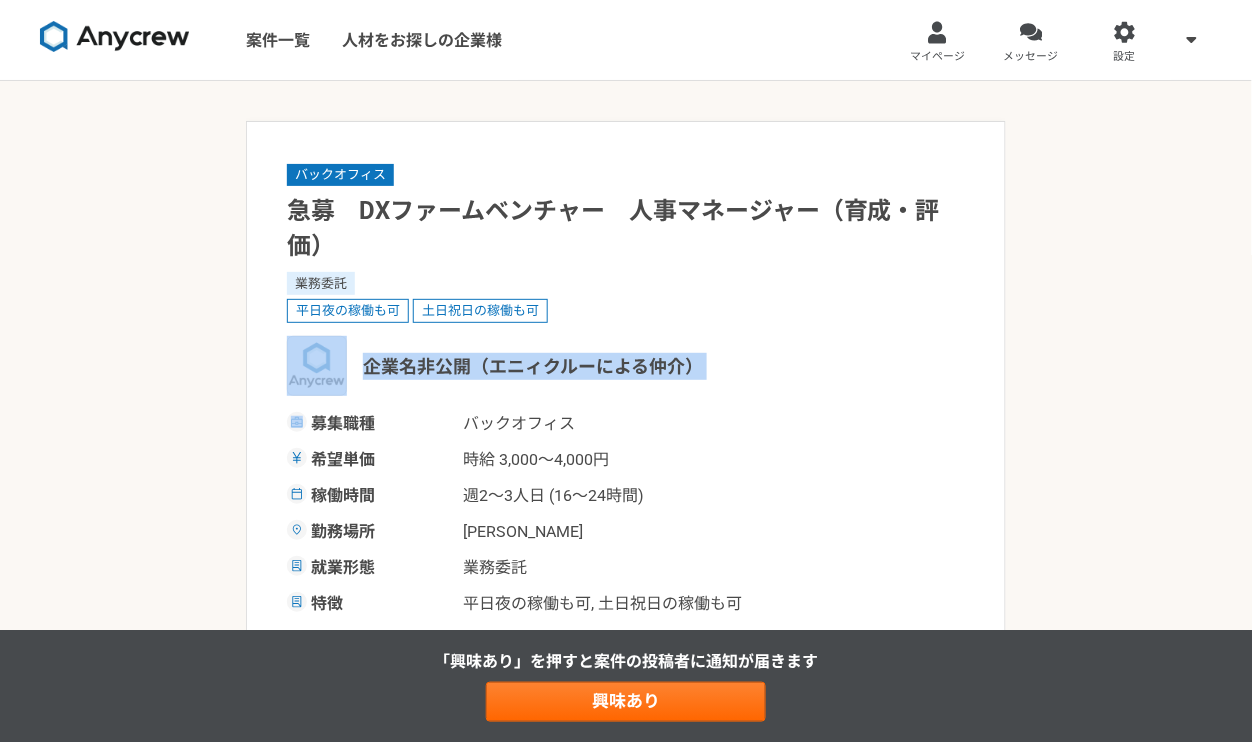 click on "バックオフィス 急募　DXファームベンチャー　人事マネージャー（育成・評価） 業務委託 平日夜の稼働も可 土日祝日の稼働も可 企業名非公開（エニィクルーによる仲介） 募集職種 バックオフィス 希望単価 時給 3,000〜4,000円 稼働時間 週2〜3人日 (16〜24時間) 勤務場所 東京都 就業形態 業務委託 特徴 平日夜の稼働も可, 土日祝日の稼働も可 募集概要・背景 業務内容 求める人物像 ＜必須要件＞
以下全てに該当する方
・人材育成、人材評価業務に3年以上携わってきた方
・人事領域のマネジメント経験がある方
＜歓迎要件＞
・成長志向や思考体力のある方
・ロジカルな議論をするカルチャーでの業務経験のある方 求めるスキル 人事 人事評価制度構築 評価制度 キャリア開発支援 育成支援 組織人事 組織開発 人材育成 その他の条件・環境 募集期間" at bounding box center (626, 1581) 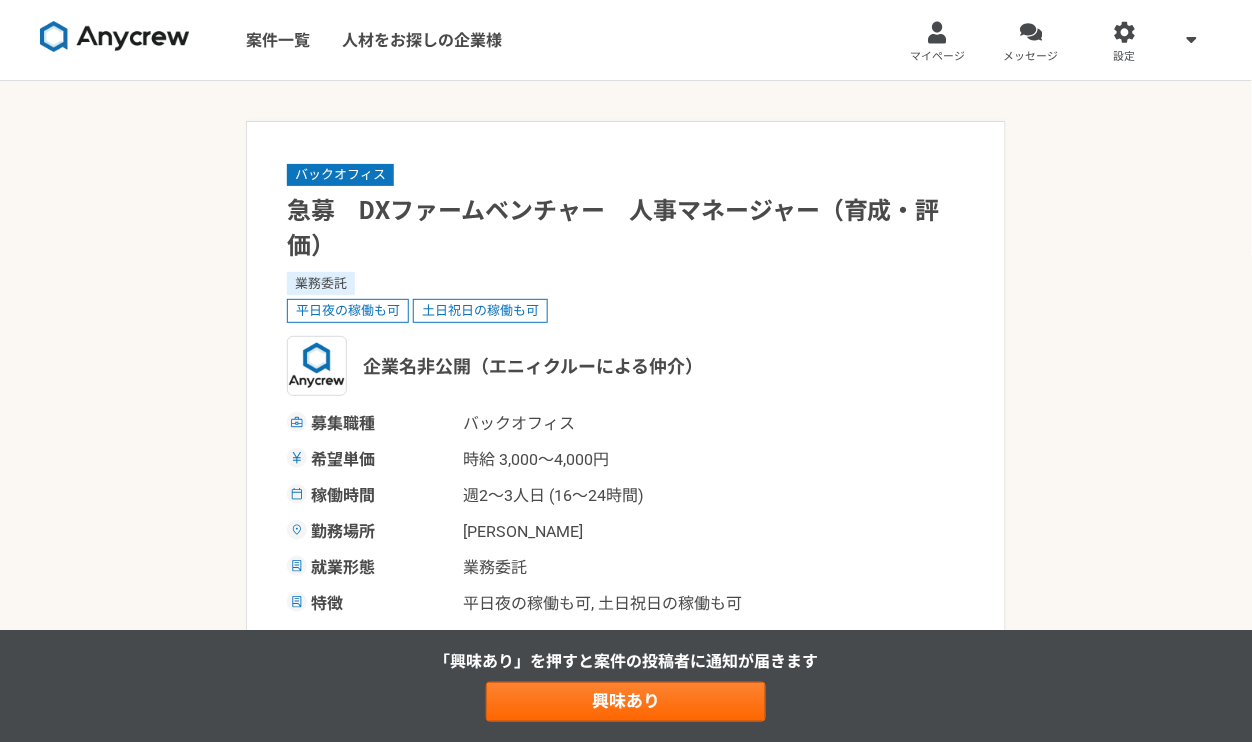click on "バックオフィス 急募　DXファームベンチャー　人事マネージャー（育成・評価） 業務委託 平日夜の稼働も可 土日祝日の稼働も可 企業名非公開（エニィクルーによる仲介） 募集職種 バックオフィス 希望単価 時給 3,000〜4,000円 稼働時間 週2〜3人日 (16〜24時間) 勤務場所 東京都 就業形態 業務委託 特徴 平日夜の稼働も可, 土日祝日の稼働も可 募集概要・背景 業務内容 求める人物像 ＜必須要件＞
以下全てに該当する方
・人材育成、人材評価業務に3年以上携わってきた方
・人事領域のマネジメント経験がある方
＜歓迎要件＞
・成長志向や思考体力のある方
・ロジカルな議論をするカルチャーでの業務経験のある方 求めるスキル 人事 人事評価制度構築 評価制度 キャリア開発支援 育成支援 組織人事 組織開発 人材育成 その他の条件・環境 募集期間" at bounding box center (626, 1581) 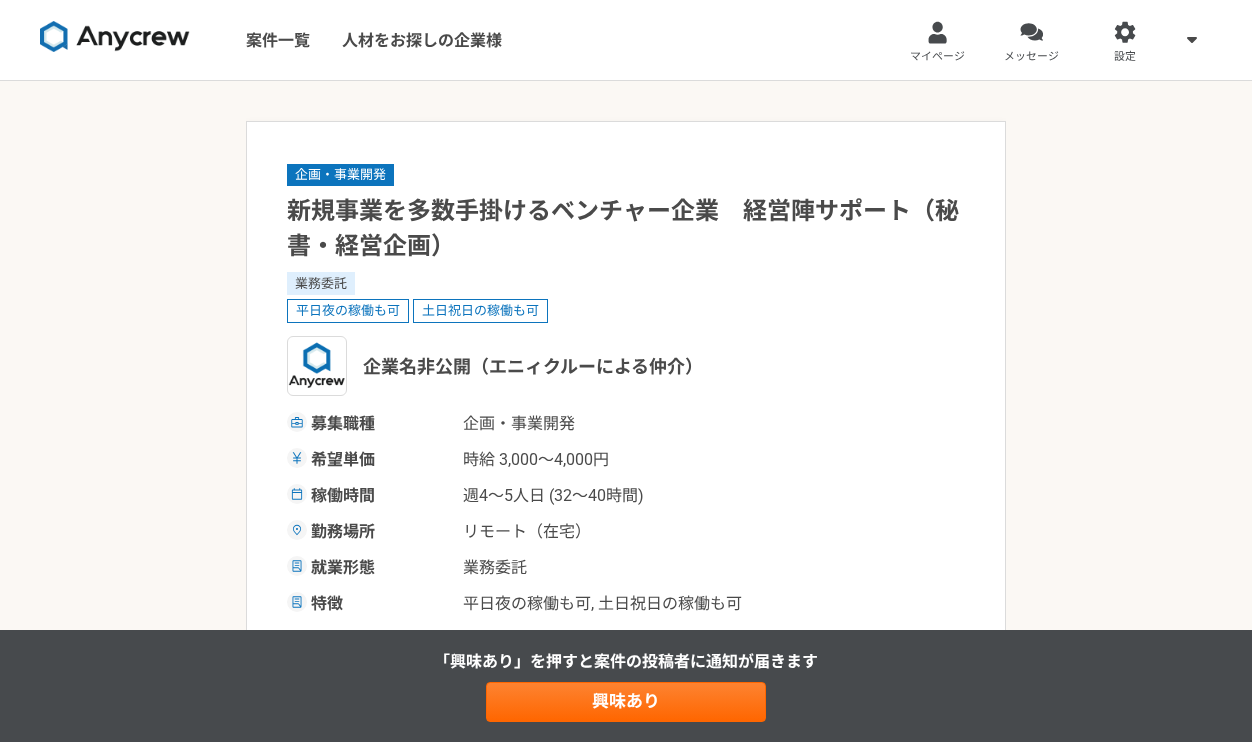 scroll, scrollTop: 0, scrollLeft: 0, axis: both 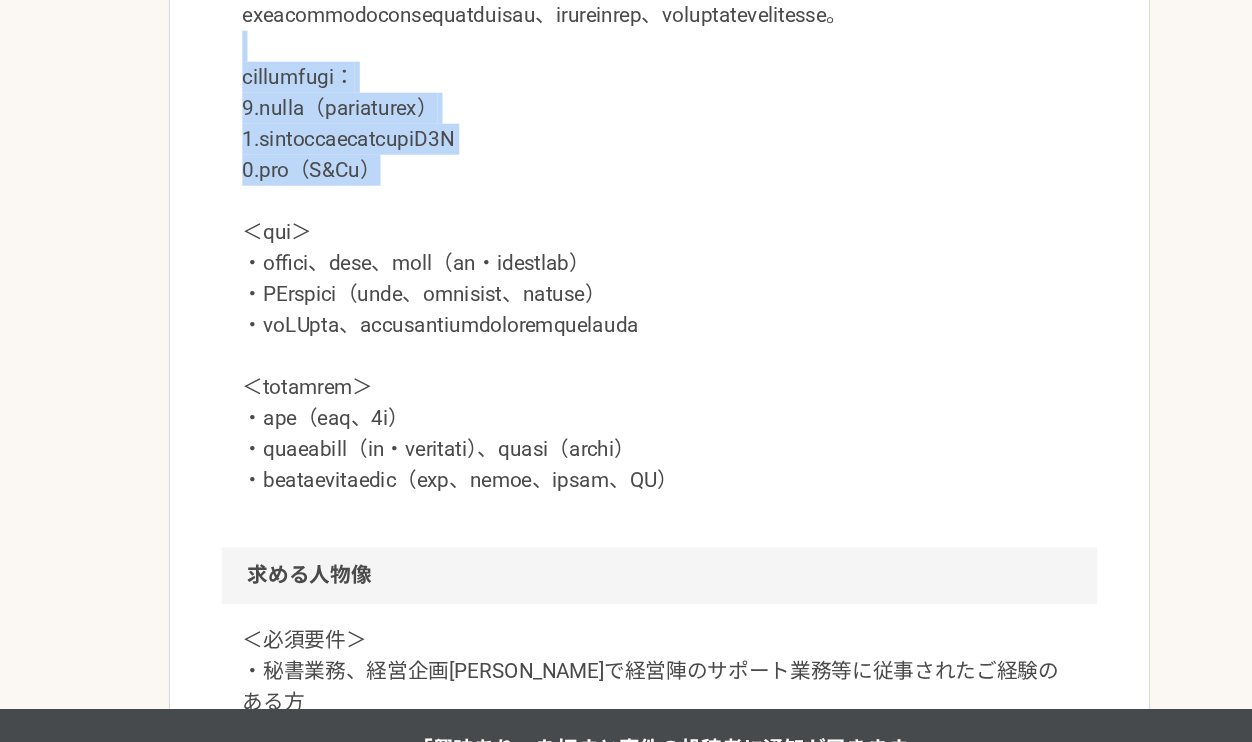 drag, startPoint x: 584, startPoint y: 357, endPoint x: 583, endPoint y: 262, distance: 95.005264 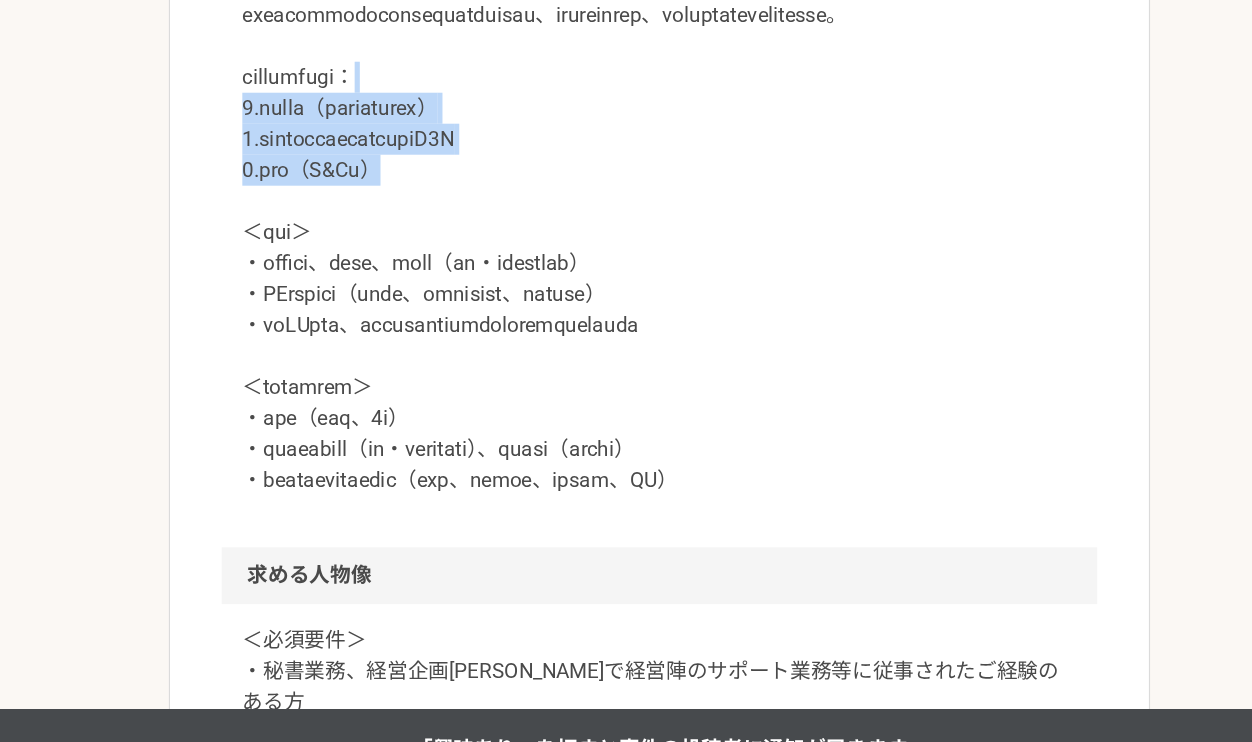 drag, startPoint x: 542, startPoint y: 360, endPoint x: 546, endPoint y: 276, distance: 84.095184 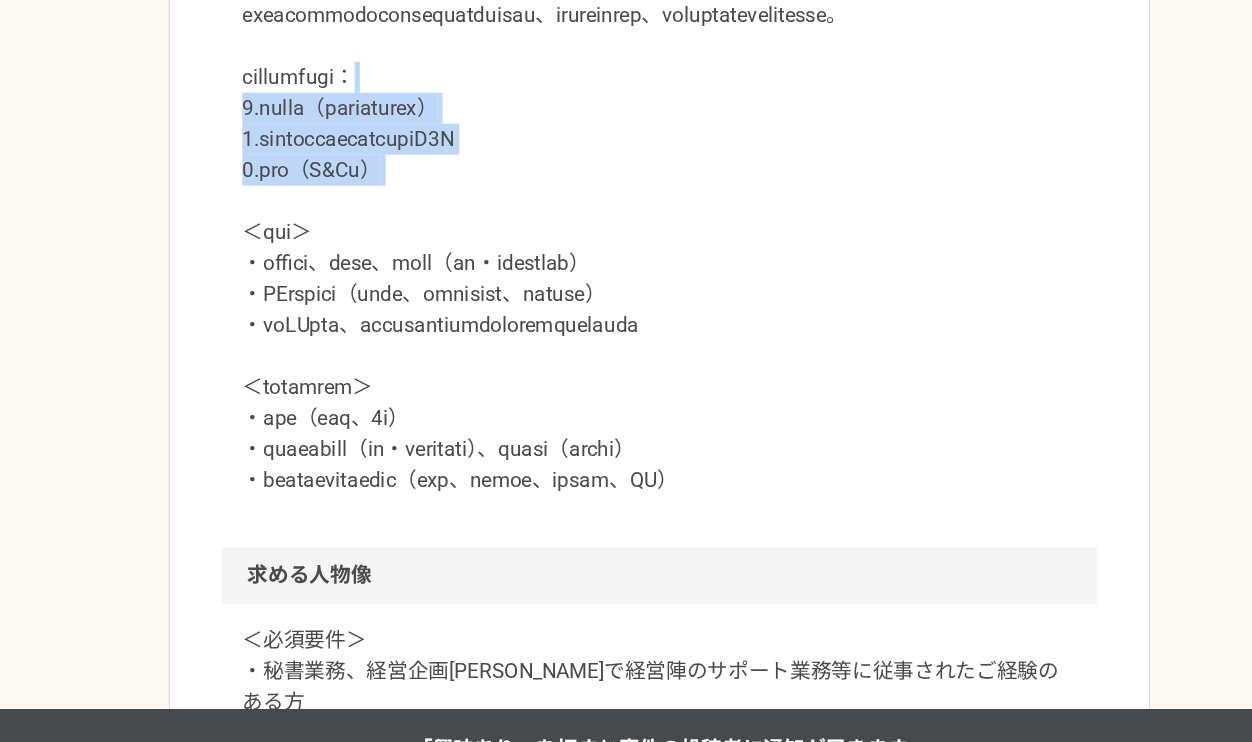 drag, startPoint x: 507, startPoint y: 372, endPoint x: 524, endPoint y: 277, distance: 96.50906 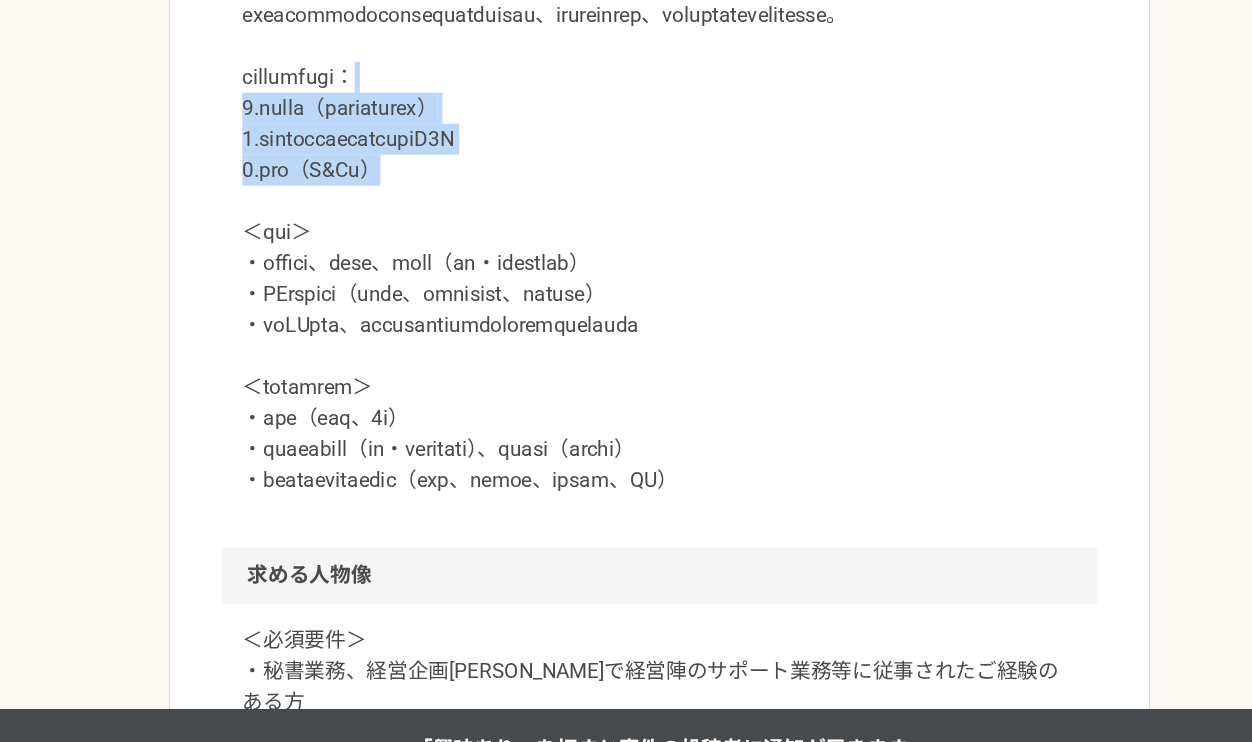 drag, startPoint x: 535, startPoint y: 358, endPoint x: 535, endPoint y: 281, distance: 77 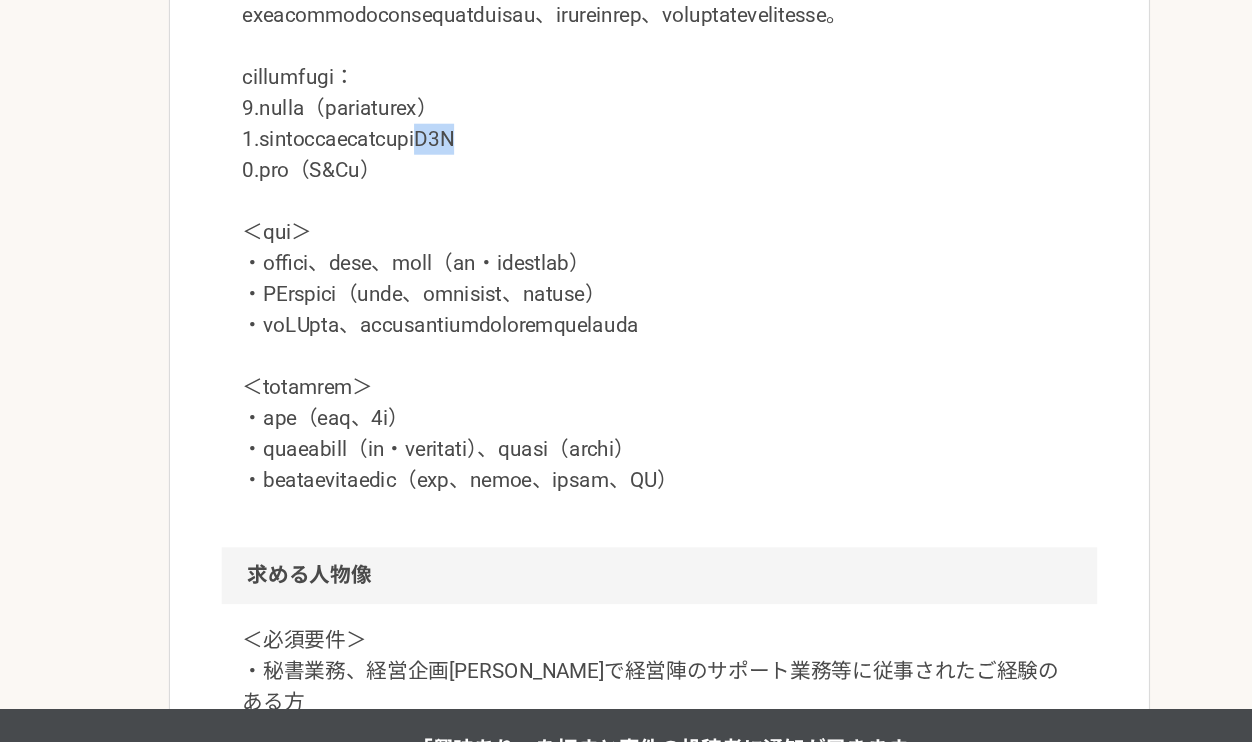 drag, startPoint x: 570, startPoint y: 331, endPoint x: 603, endPoint y: 331, distance: 33 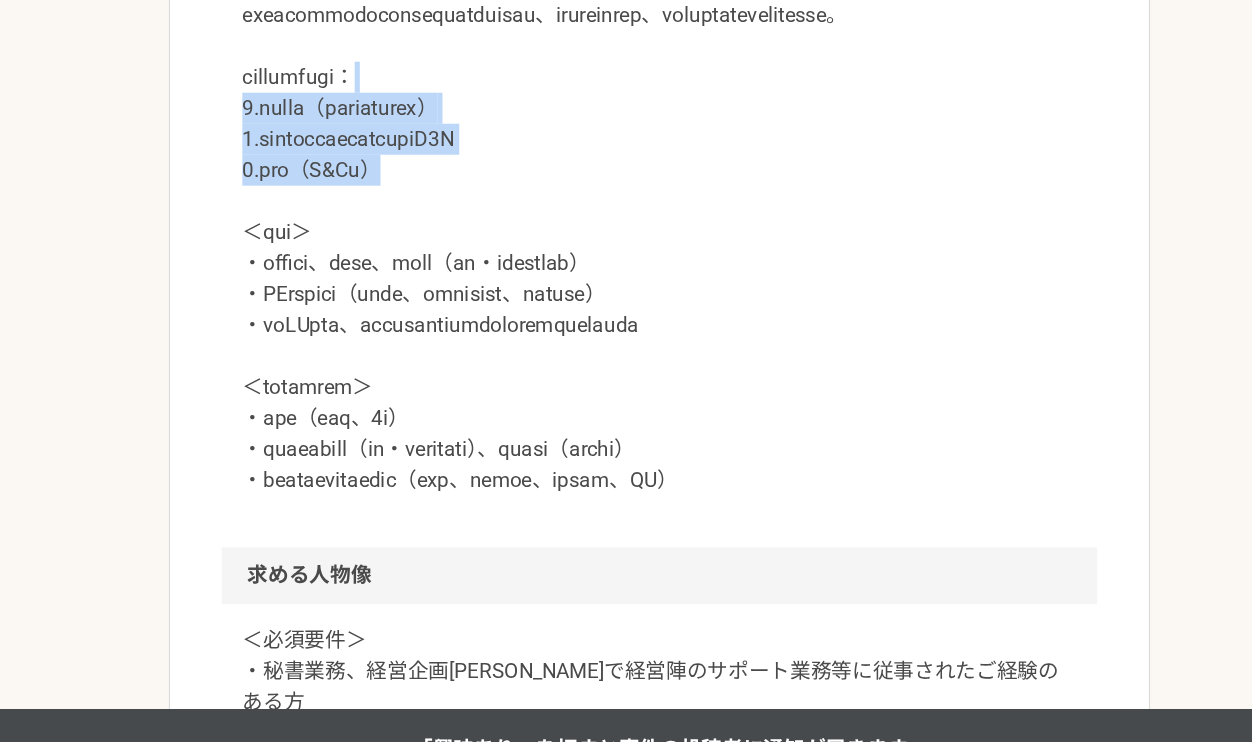 drag, startPoint x: 602, startPoint y: 349, endPoint x: 602, endPoint y: 289, distance: 60 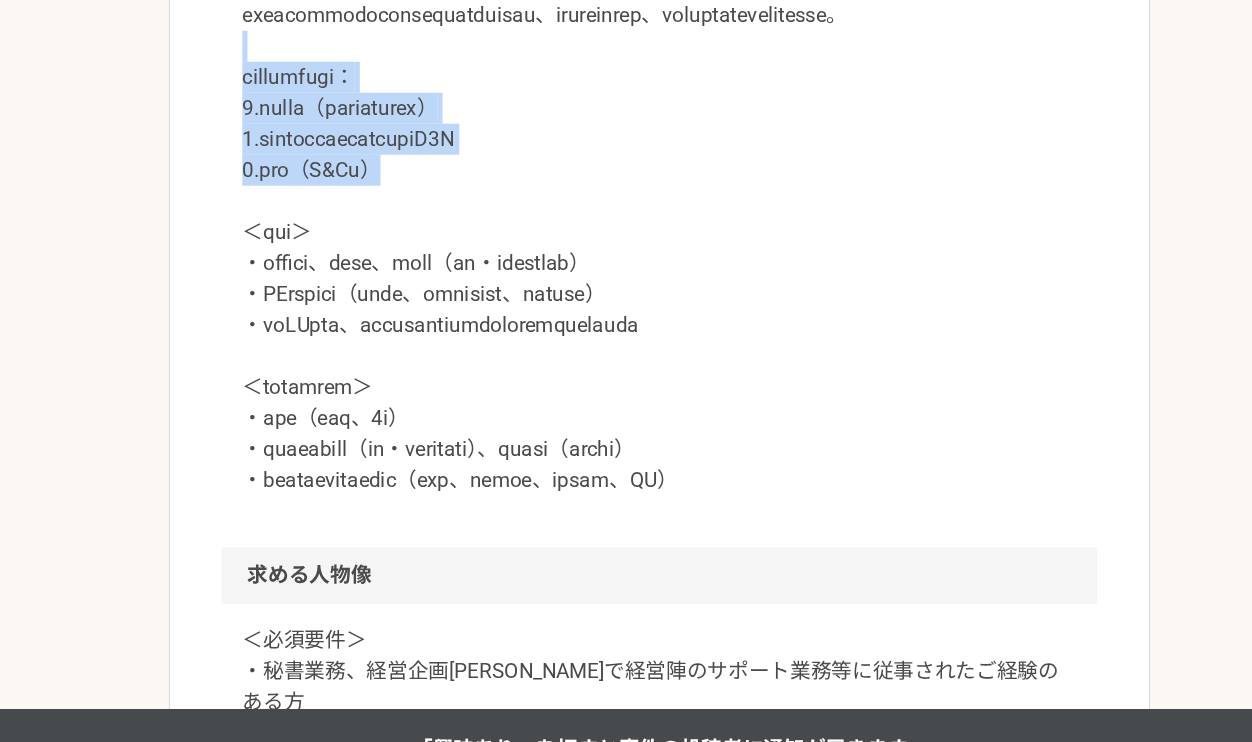 drag, startPoint x: 542, startPoint y: 354, endPoint x: 545, endPoint y: 267, distance: 87.05171 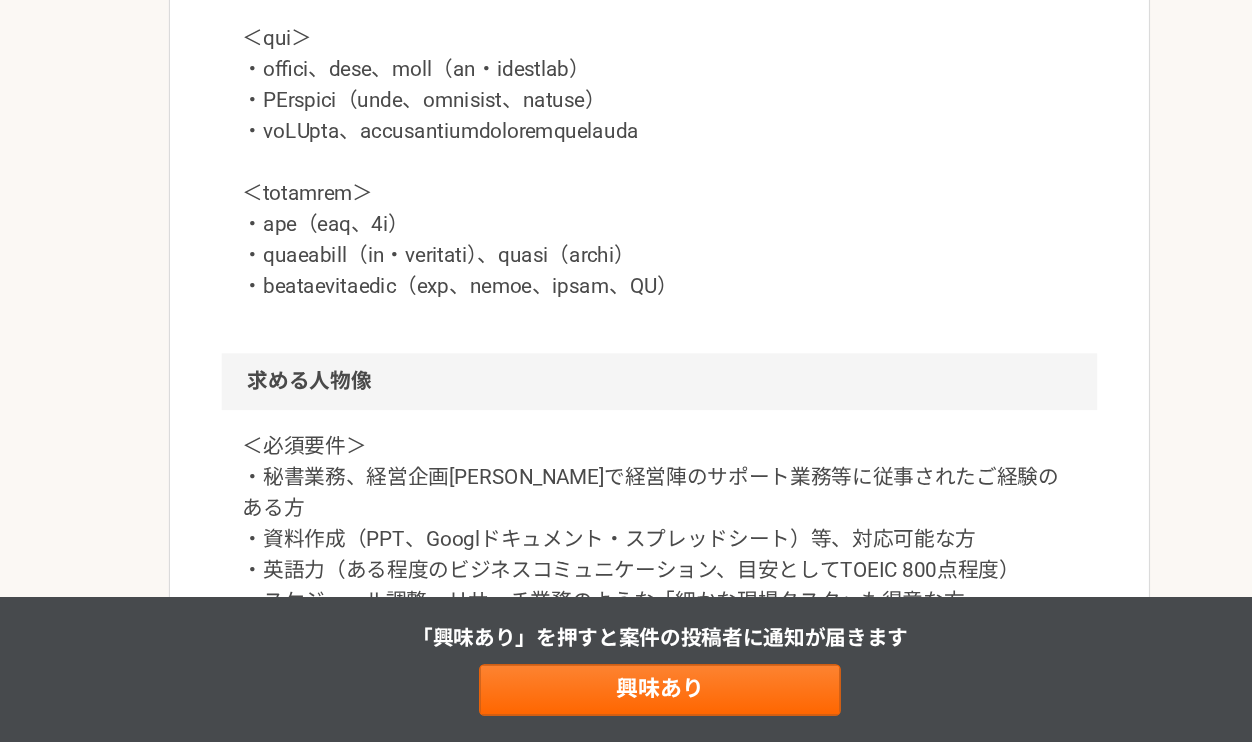 scroll, scrollTop: 1210, scrollLeft: 0, axis: vertical 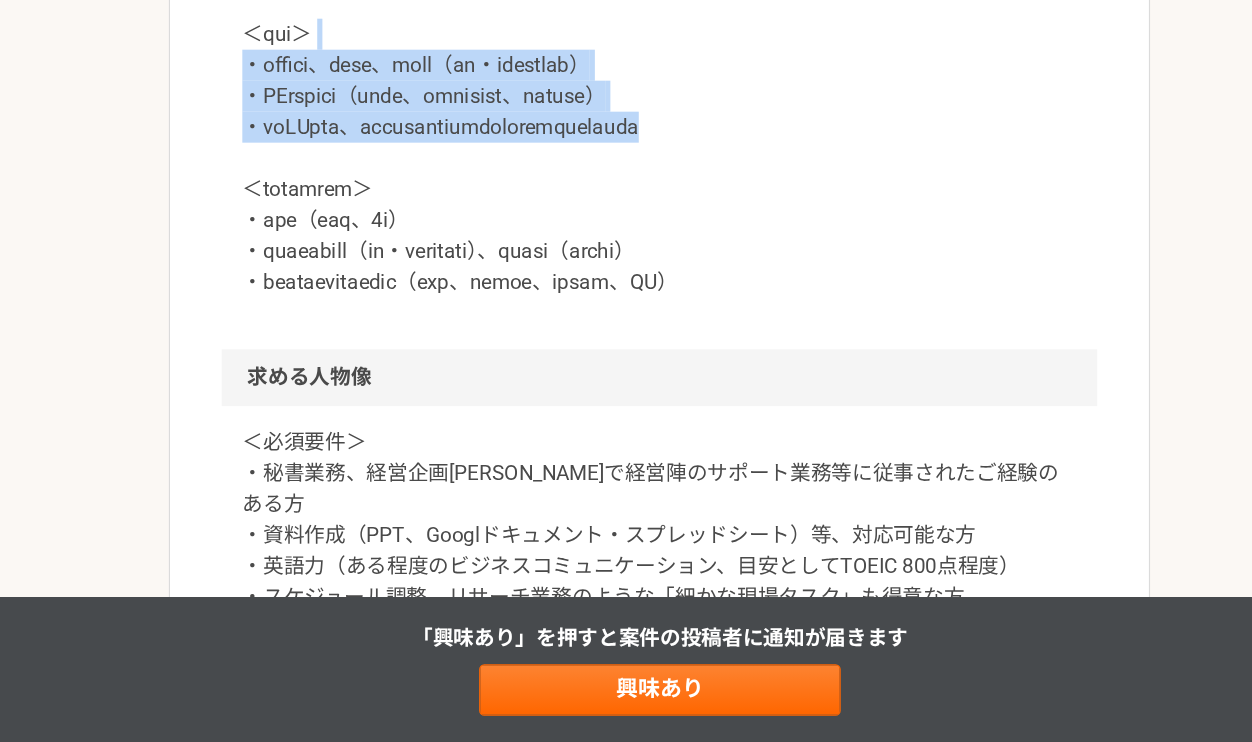 drag, startPoint x: 848, startPoint y: 420, endPoint x: 831, endPoint y: 341, distance: 80.80842 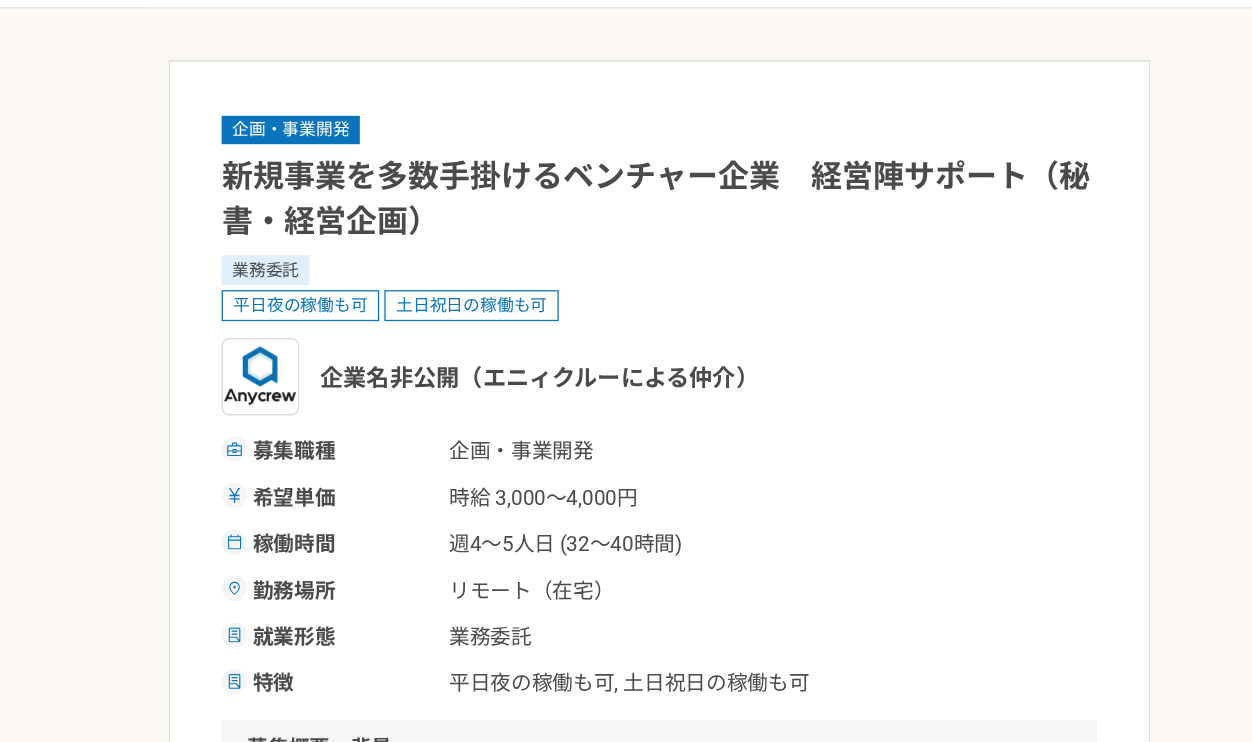 scroll, scrollTop: 0, scrollLeft: 0, axis: both 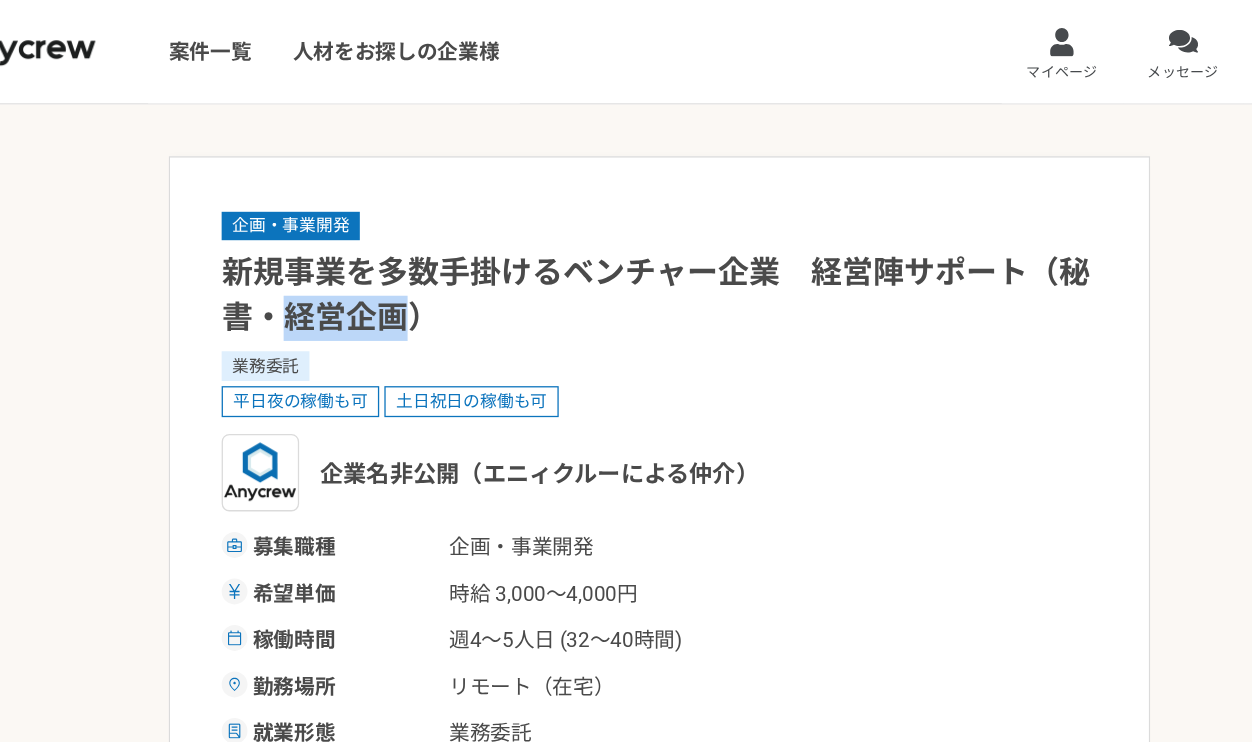drag, startPoint x: 338, startPoint y: 245, endPoint x: 431, endPoint y: 242, distance: 93.04838 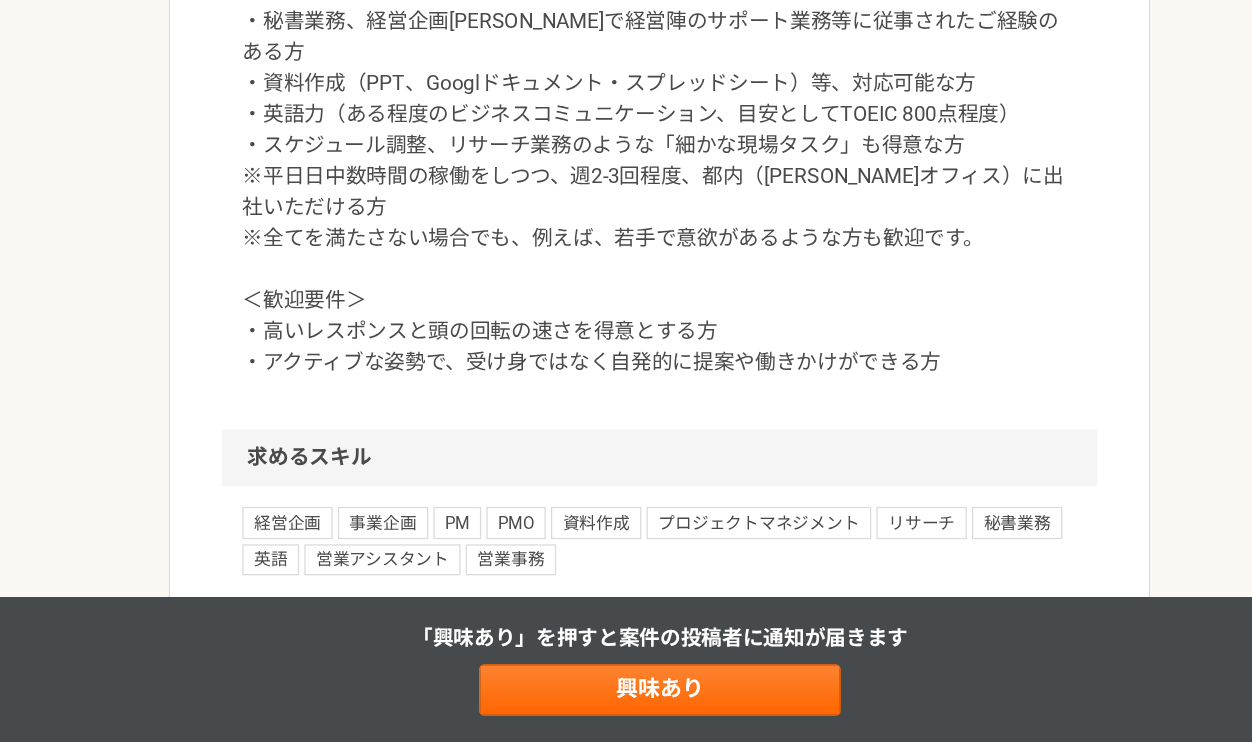 scroll, scrollTop: 1561, scrollLeft: 0, axis: vertical 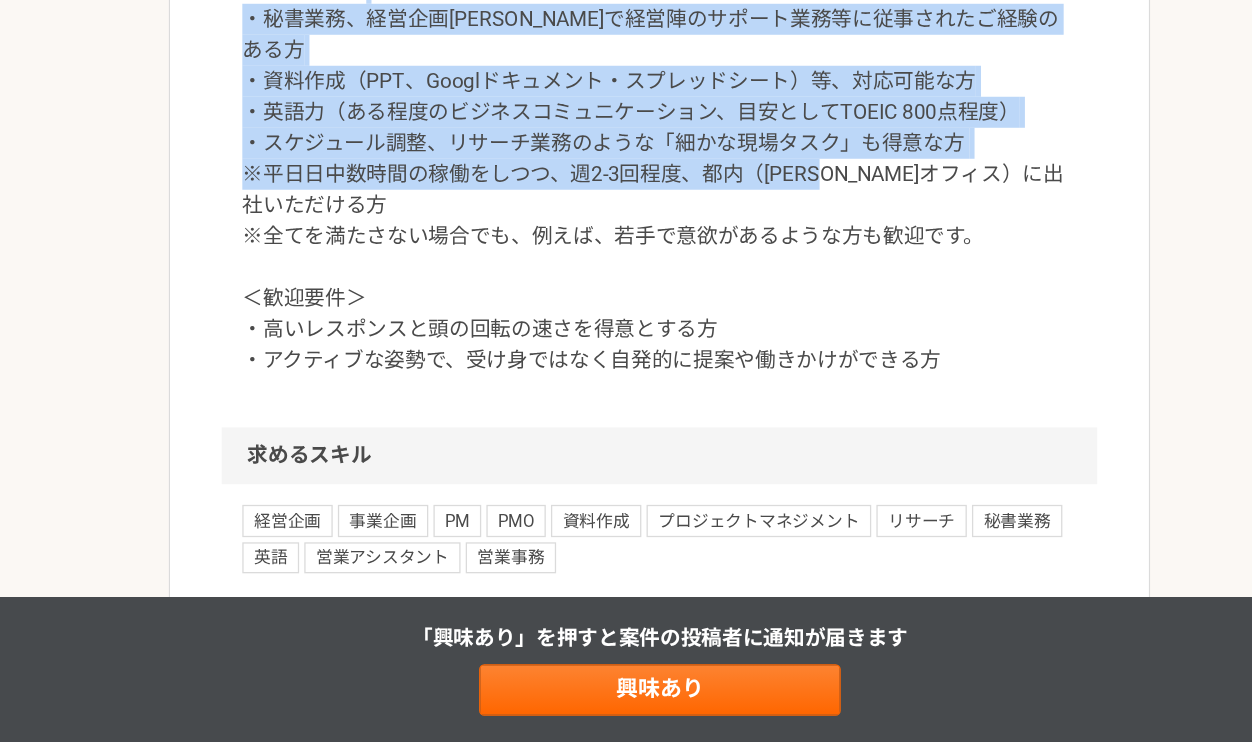 drag, startPoint x: 944, startPoint y: 433, endPoint x: 940, endPoint y: 311, distance: 122.06556 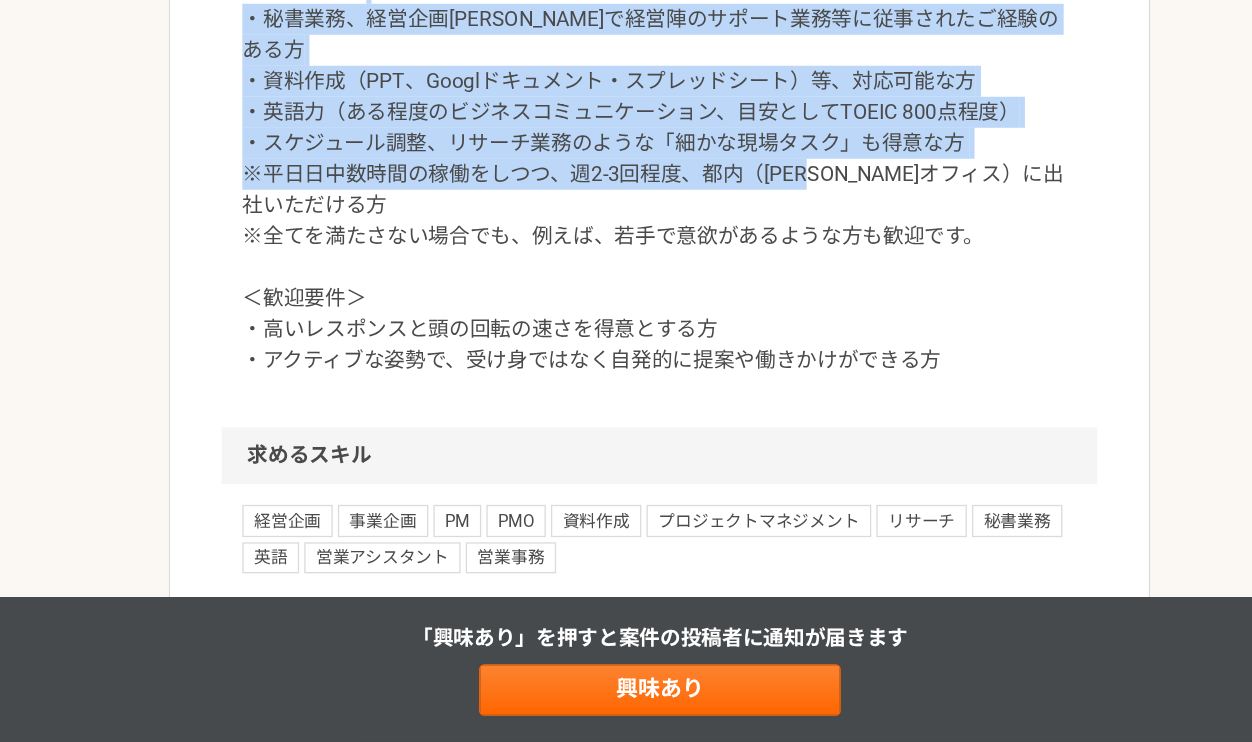 drag, startPoint x: 941, startPoint y: 422, endPoint x: 925, endPoint y: 304, distance: 119.0798 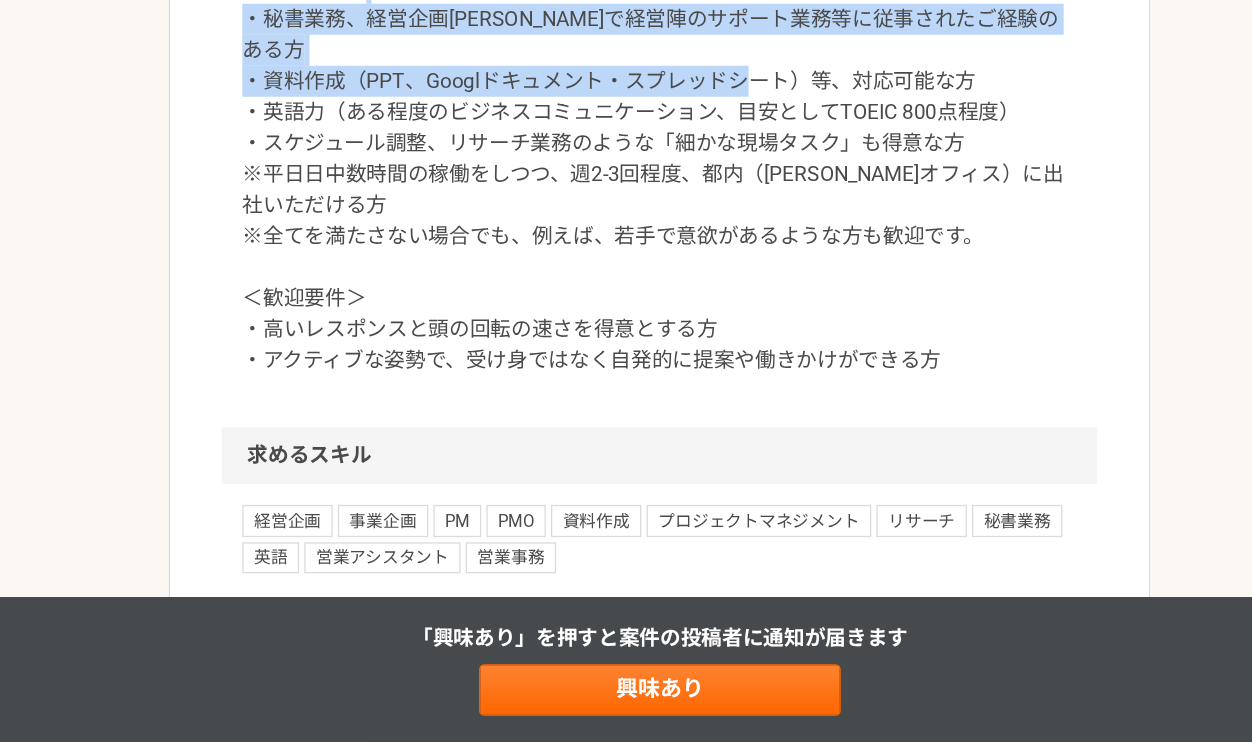 drag, startPoint x: 913, startPoint y: 348, endPoint x: 905, endPoint y: 314, distance: 34.928497 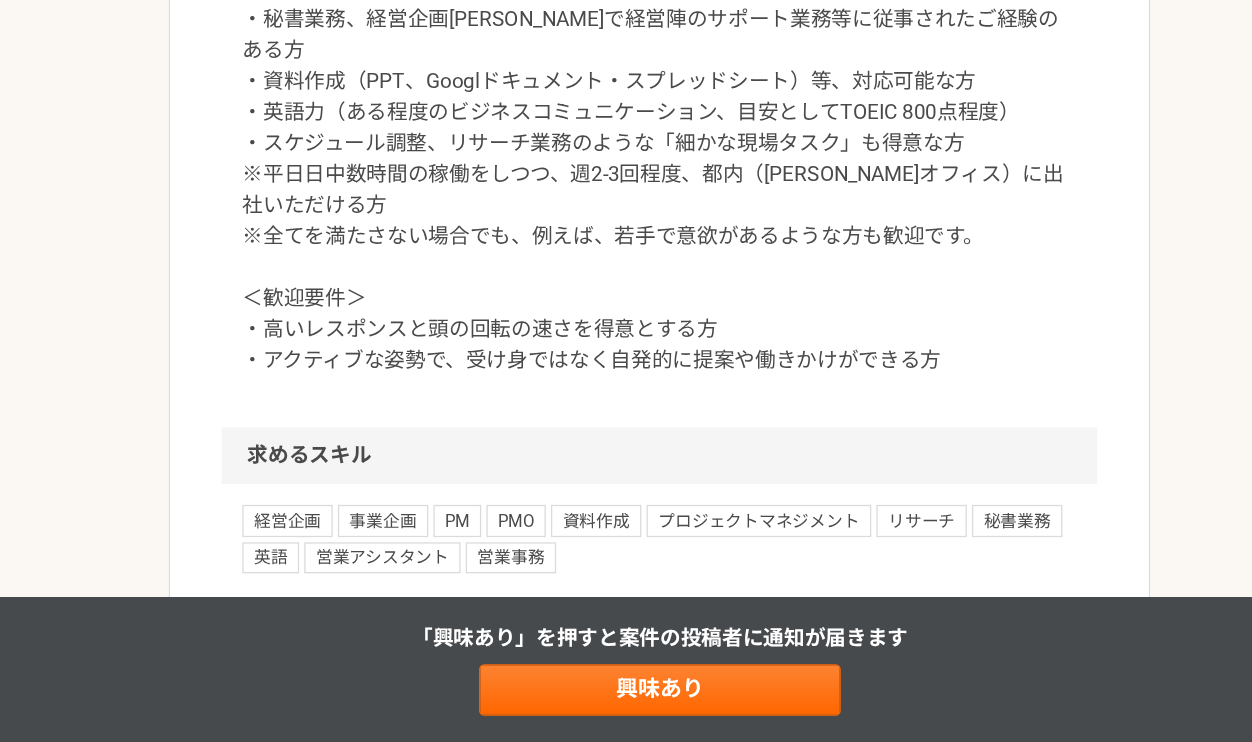 click on "＜必須要件＞
・秘書業務、経営企画[PERSON_NAME]で経営陣のサポート業務等に従事されたご経験のある方
・資料作成（PPT、Googlドキュメント・スプレッドシート）等、対応可能な方
・英語力（ある程度のビジネスコミュニケーション、目安としてTOEIC 800点程度）
・スケジュール調整、リサーチ業務のような「細かな現場タスク」も得意な方
※平日日中数時間の稼働をしつつ、週2-3回程度、都内（[PERSON_NAME]オフィス）に出社いただける方
※全てを満たさない場合でも、例えば、若手で意欲があるような方も歓迎です。
＜歓迎要件＞
・高いレスポンスと頭の回転の速さを得意とする方
・アクティブな姿勢で、受け身ではなく自発的に提案や働きかけができる方" at bounding box center [626, 303] 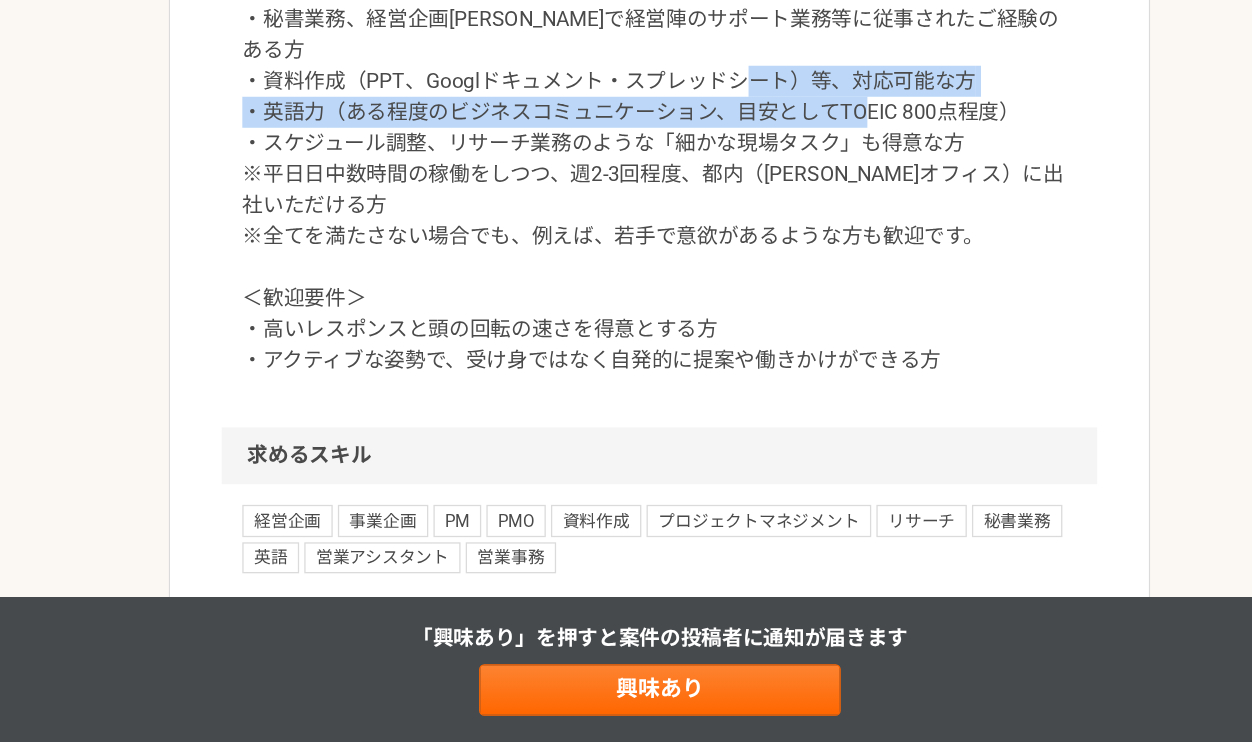 drag, startPoint x: 907, startPoint y: 382, endPoint x: 907, endPoint y: 356, distance: 26 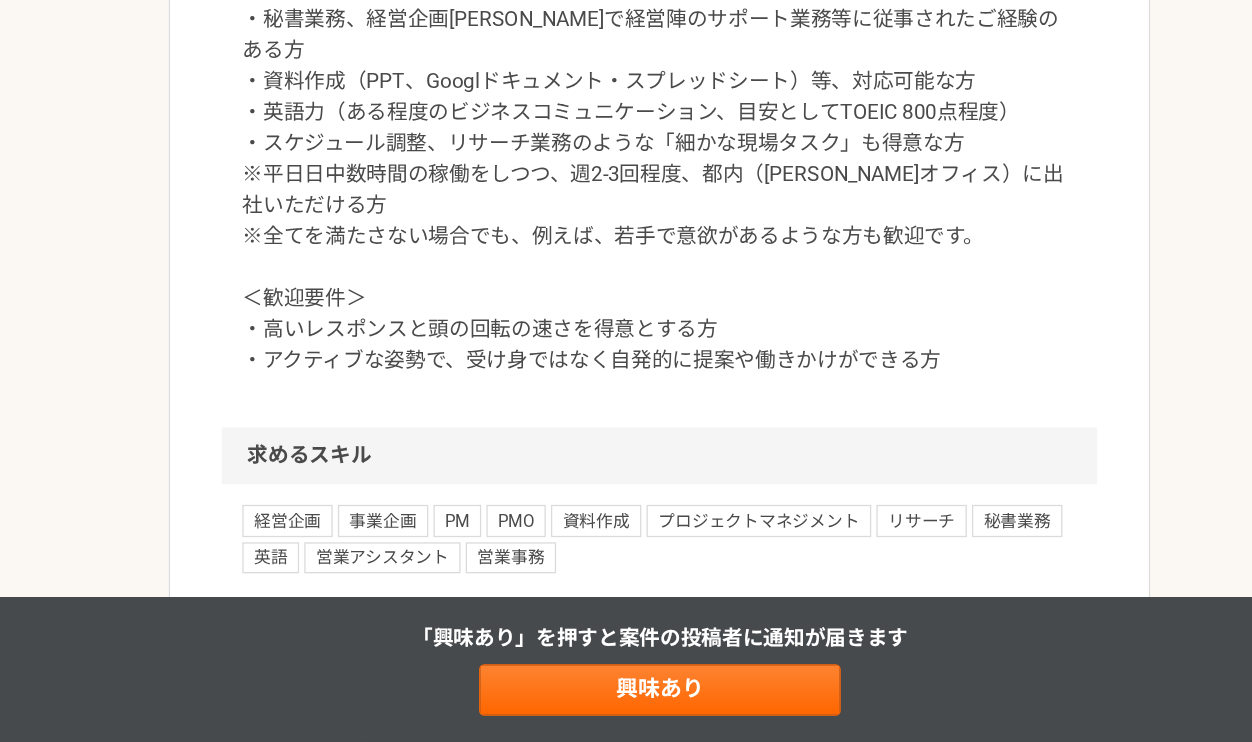 click on "＜必須要件＞
・秘書業務、経営企画[PERSON_NAME]で経営陣のサポート業務等に従事されたご経験のある方
・資料作成（PPT、Googlドキュメント・スプレッドシート）等、対応可能な方
・英語力（ある程度のビジネスコミュニケーション、目安としてTOEIC 800点程度）
・スケジュール調整、リサーチ業務のような「細かな現場タスク」も得意な方
※平日日中数時間の稼働をしつつ、週2-3回程度、都内（[PERSON_NAME]オフィス）に出社いただける方
※全てを満たさない場合でも、例えば、若手で意欲があるような方も歓迎です。
＜歓迎要件＞
・高いレスポンスと頭の回転の速さを得意とする方
・アクティブな姿勢で、受け身ではなく自発的に提案や働きかけができる方" at bounding box center [626, 303] 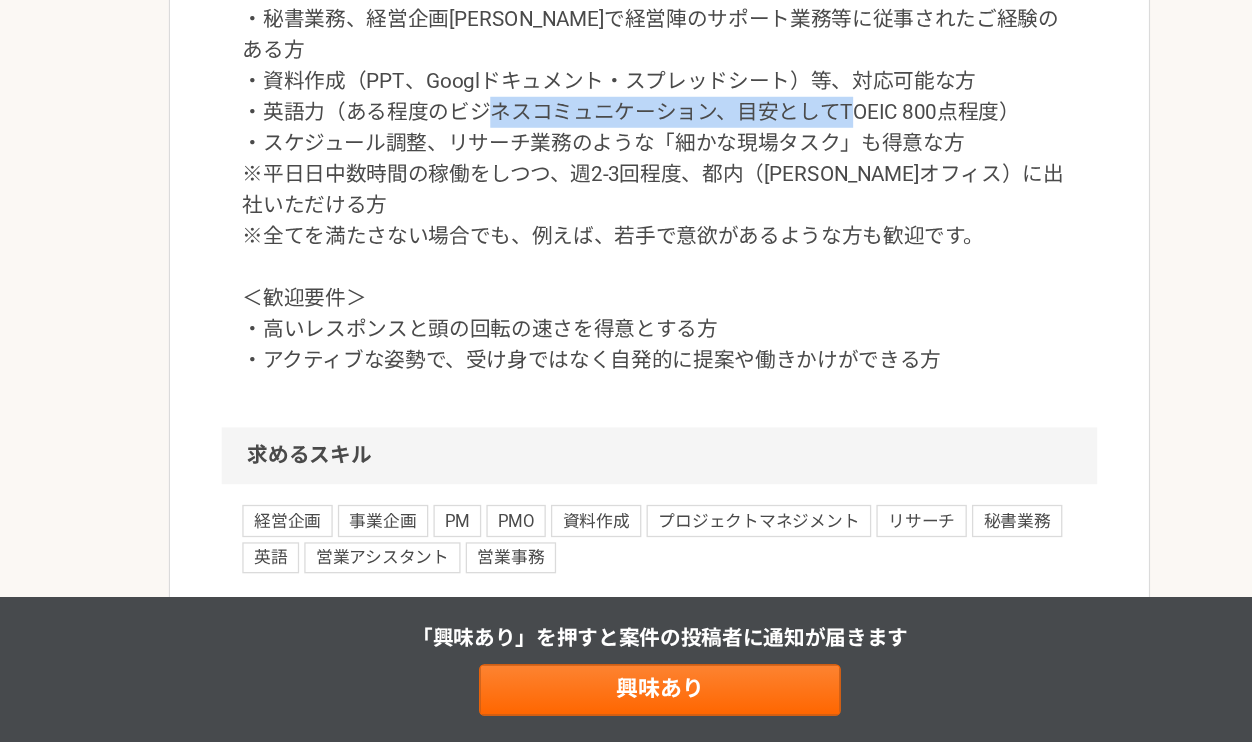 drag, startPoint x: 889, startPoint y: 376, endPoint x: 663, endPoint y: 370, distance: 226.07964 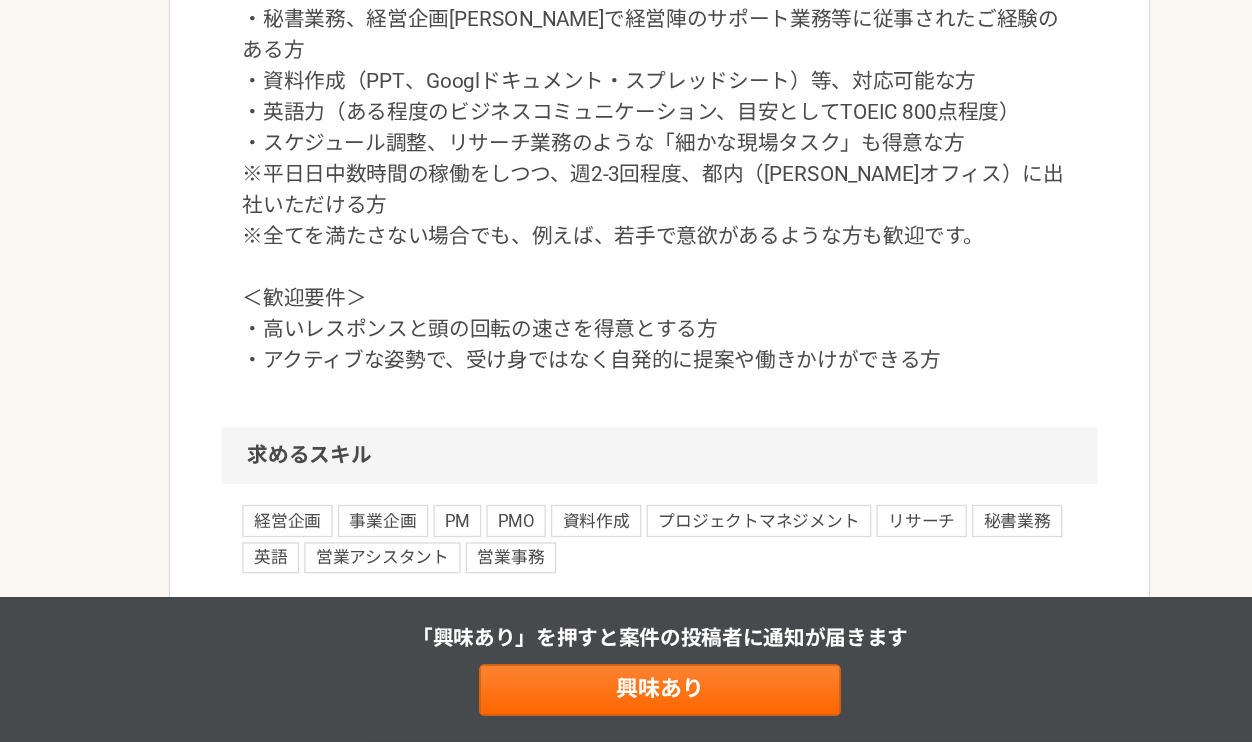 click on "＜必須要件＞
・秘書業務、経営企画[PERSON_NAME]で経営陣のサポート業務等に従事されたご経験のある方
・資料作成（PPT、Googlドキュメント・スプレッドシート）等、対応可能な方
・英語力（ある程度のビジネスコミュニケーション、目安としてTOEIC 800点程度）
・スケジュール調整、リサーチ業務のような「細かな現場タスク」も得意な方
※平日日中数時間の稼働をしつつ、週2-3回程度、都内（[PERSON_NAME]オフィス）に出社いただける方
※全てを満たさない場合でも、例えば、若手で意欲があるような方も歓迎です。
＜歓迎要件＞
・高いレスポンスと頭の回転の速さを得意とする方
・アクティブな姿勢で、受け身ではなく自発的に提案や働きかけができる方" at bounding box center [626, 303] 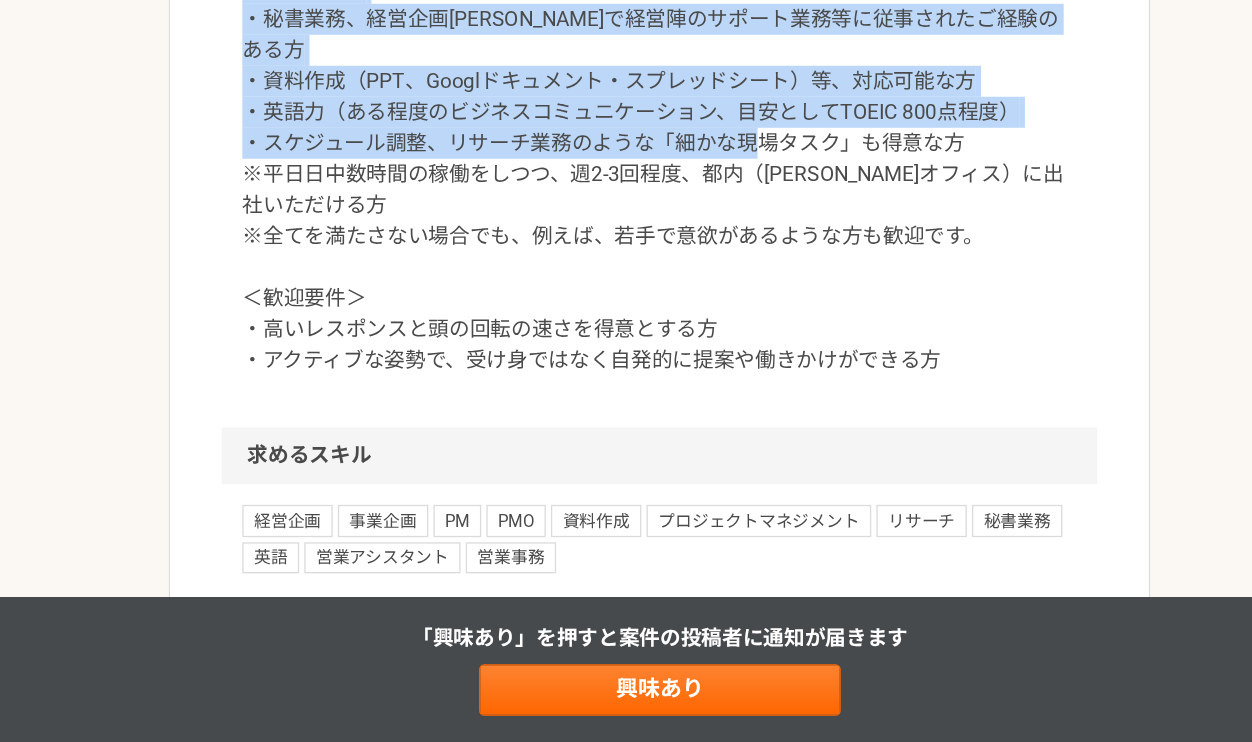 drag, startPoint x: 887, startPoint y: 398, endPoint x: 743, endPoint y: 289, distance: 180.60178 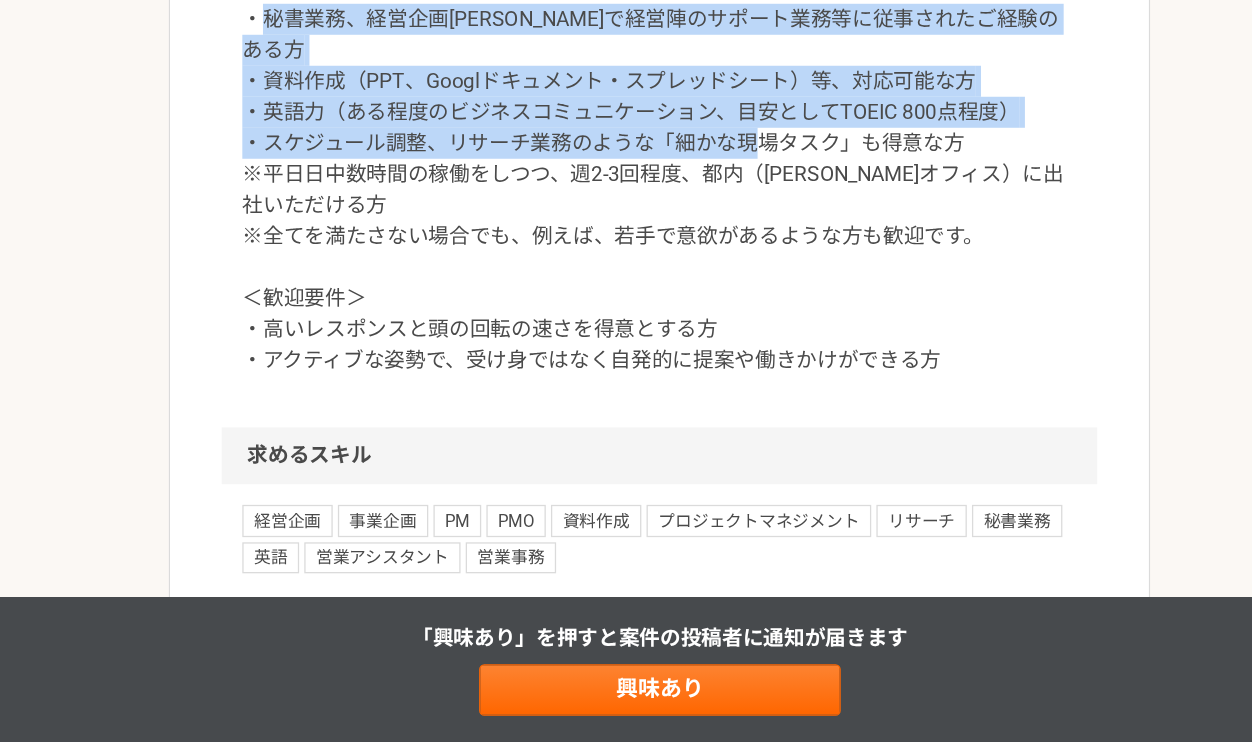 drag, startPoint x: 870, startPoint y: 398, endPoint x: 319, endPoint y: 328, distance: 555.42865 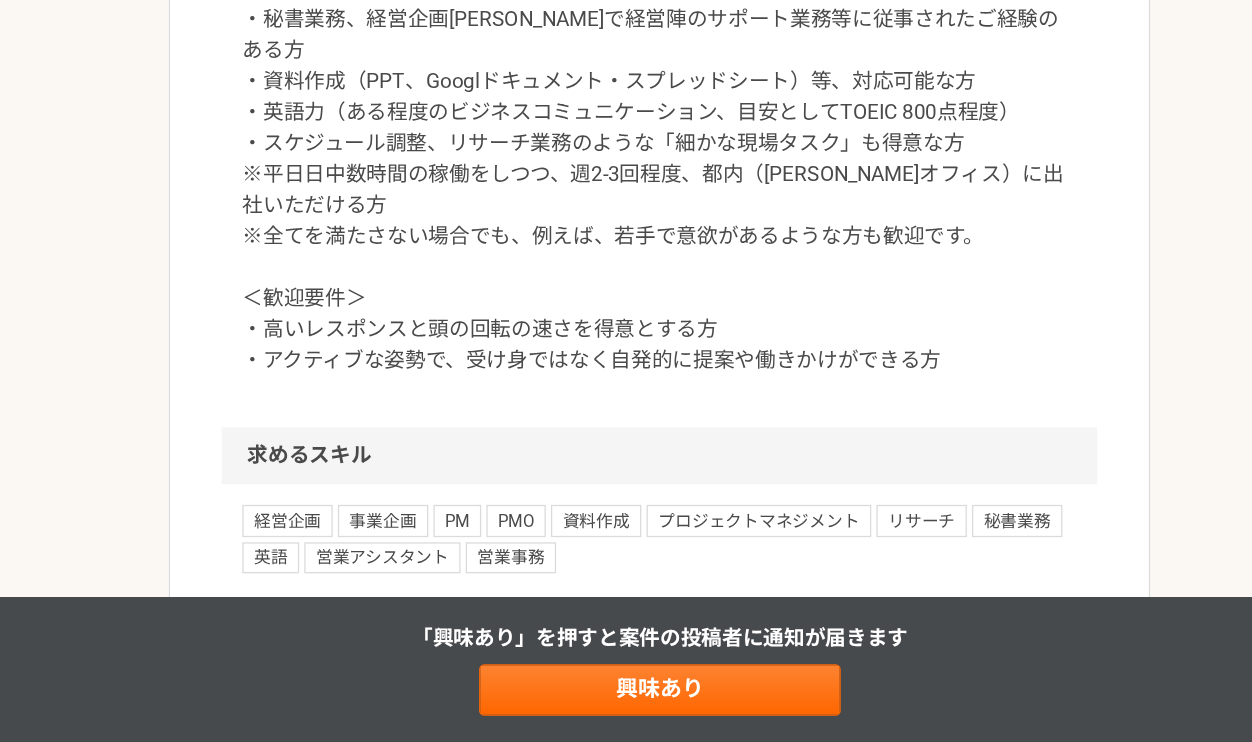 click on "＜必須要件＞
・秘書業務、経営企画[PERSON_NAME]で経営陣のサポート業務等に従事されたご経験のある方
・資料作成（PPT、Googlドキュメント・スプレッドシート）等、対応可能な方
・英語力（ある程度のビジネスコミュニケーション、目安としてTOEIC 800点程度）
・スケジュール調整、リサーチ業務のような「細かな現場タスク」も得意な方
※平日日中数時間の稼働をしつつ、週2-3回程度、都内（[PERSON_NAME]オフィス）に出社いただける方
※全てを満たさない場合でも、例えば、若手で意欲があるような方も歓迎です。
＜歓迎要件＞
・高いレスポンスと頭の回転の速さを得意とする方
・アクティブな姿勢で、受け身ではなく自発的に提案や働きかけができる方" at bounding box center [626, 303] 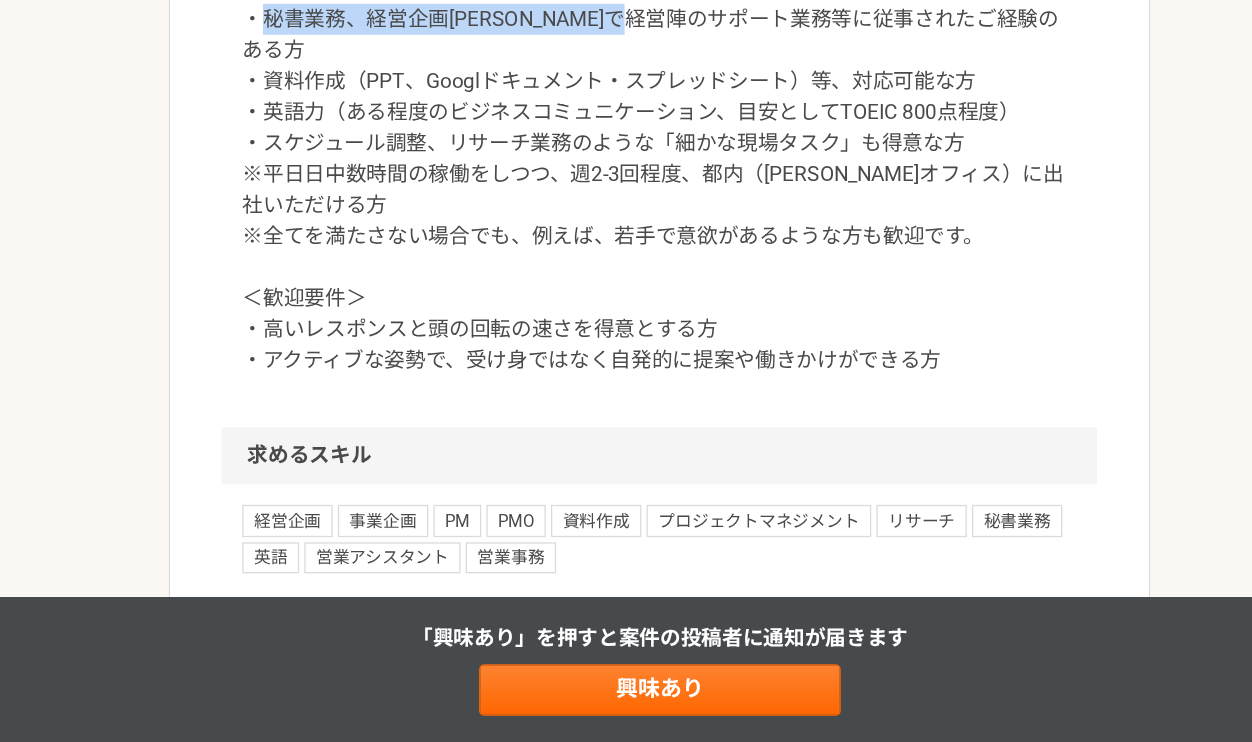 drag, startPoint x: 323, startPoint y: 323, endPoint x: 687, endPoint y: 331, distance: 364.0879 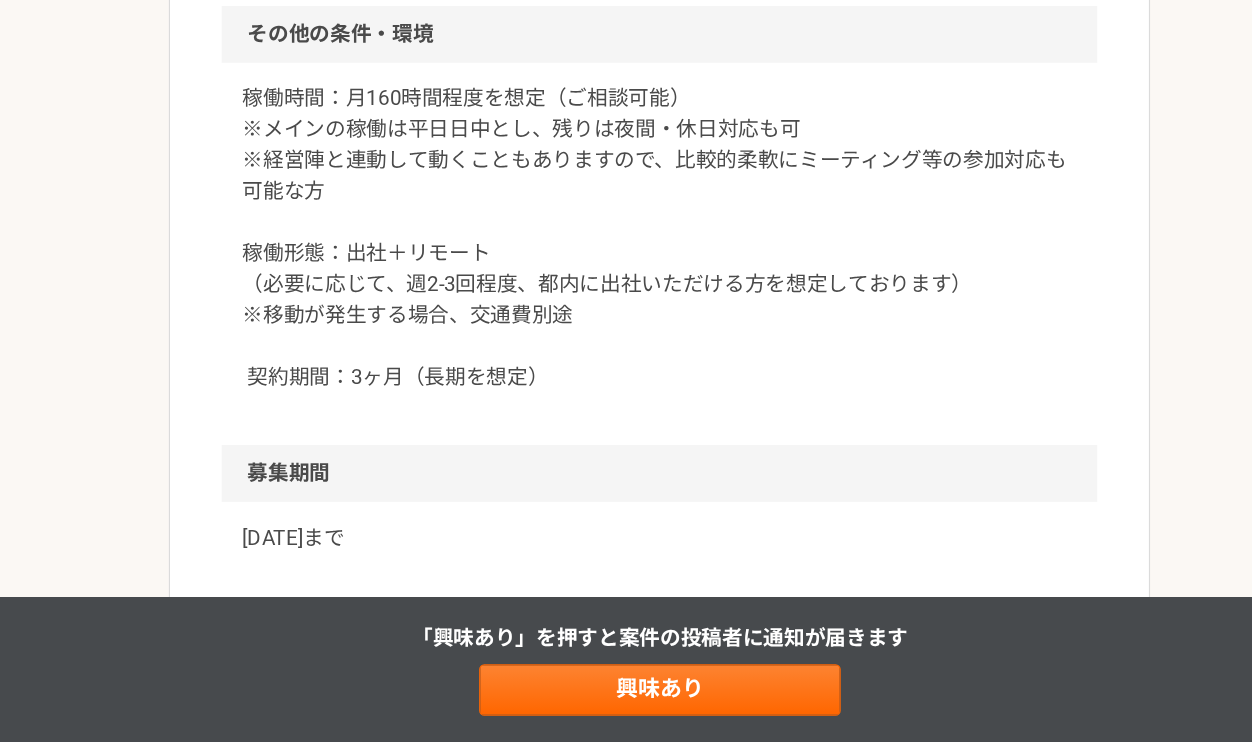 scroll, scrollTop: 2050, scrollLeft: 0, axis: vertical 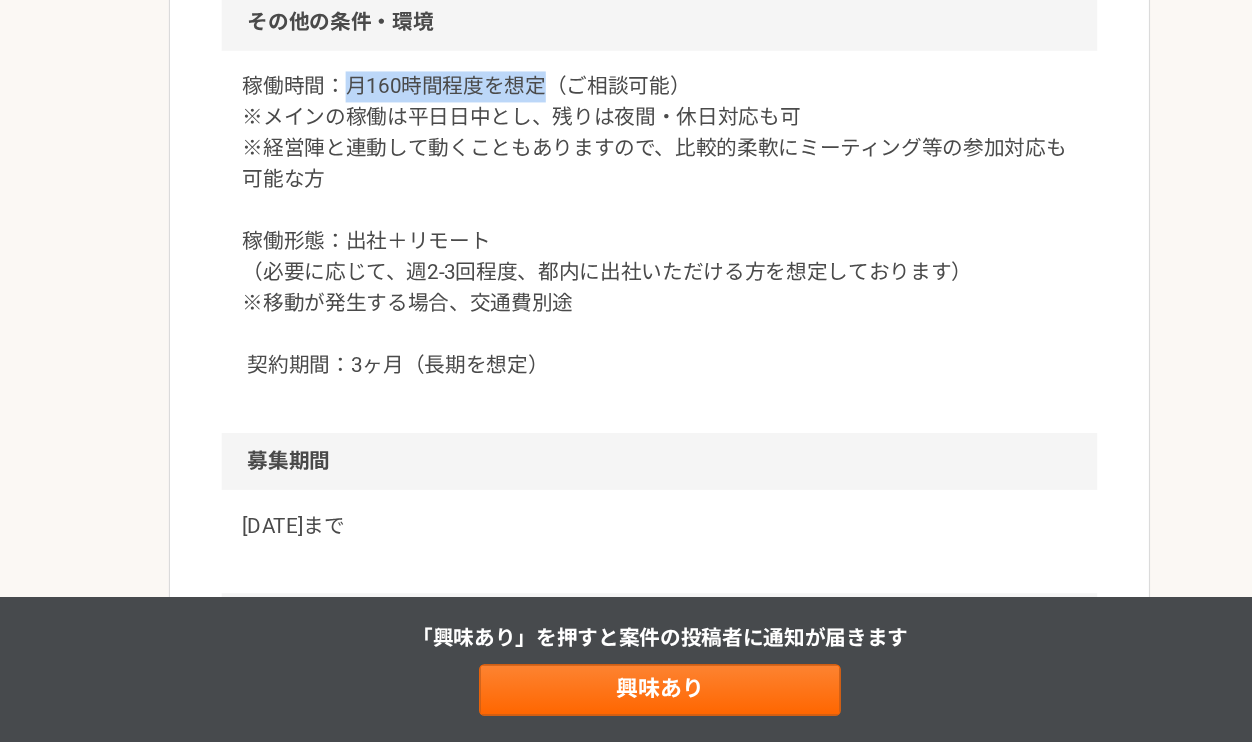 drag, startPoint x: 382, startPoint y: 350, endPoint x: 545, endPoint y: 351, distance: 163.00307 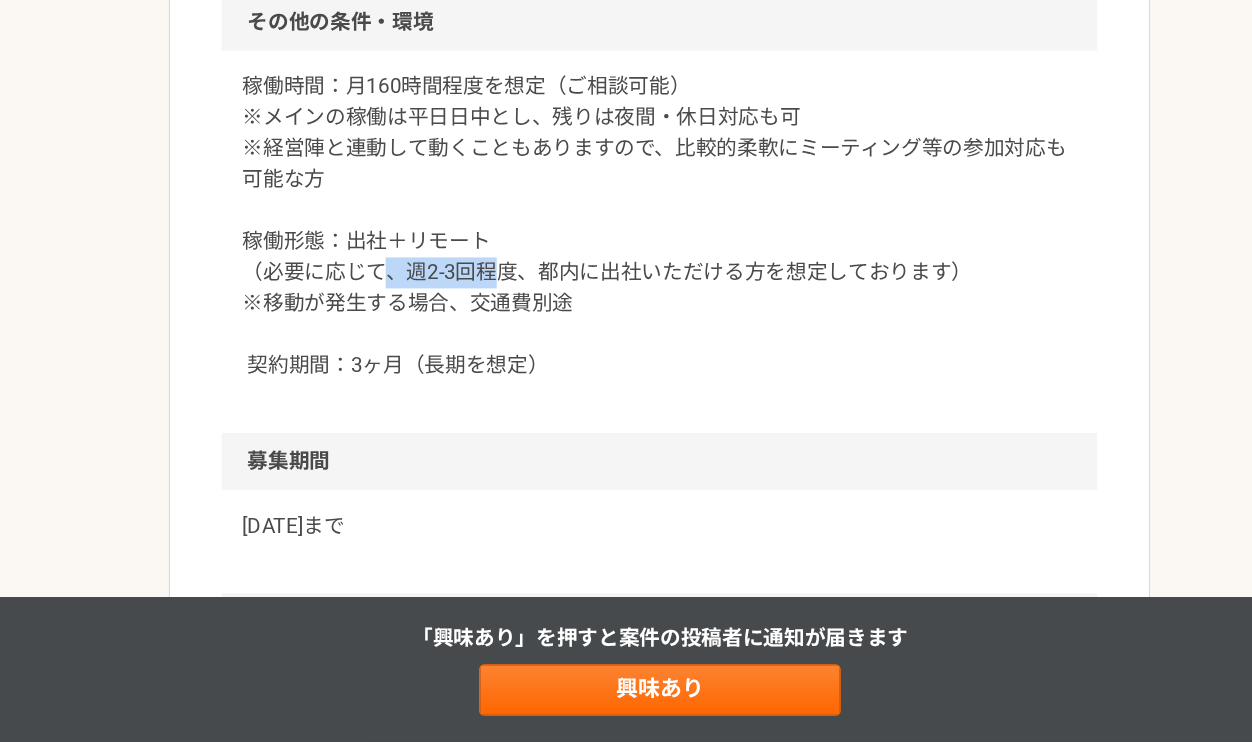 drag, startPoint x: 421, startPoint y: 502, endPoint x: 505, endPoint y: 505, distance: 84.05355 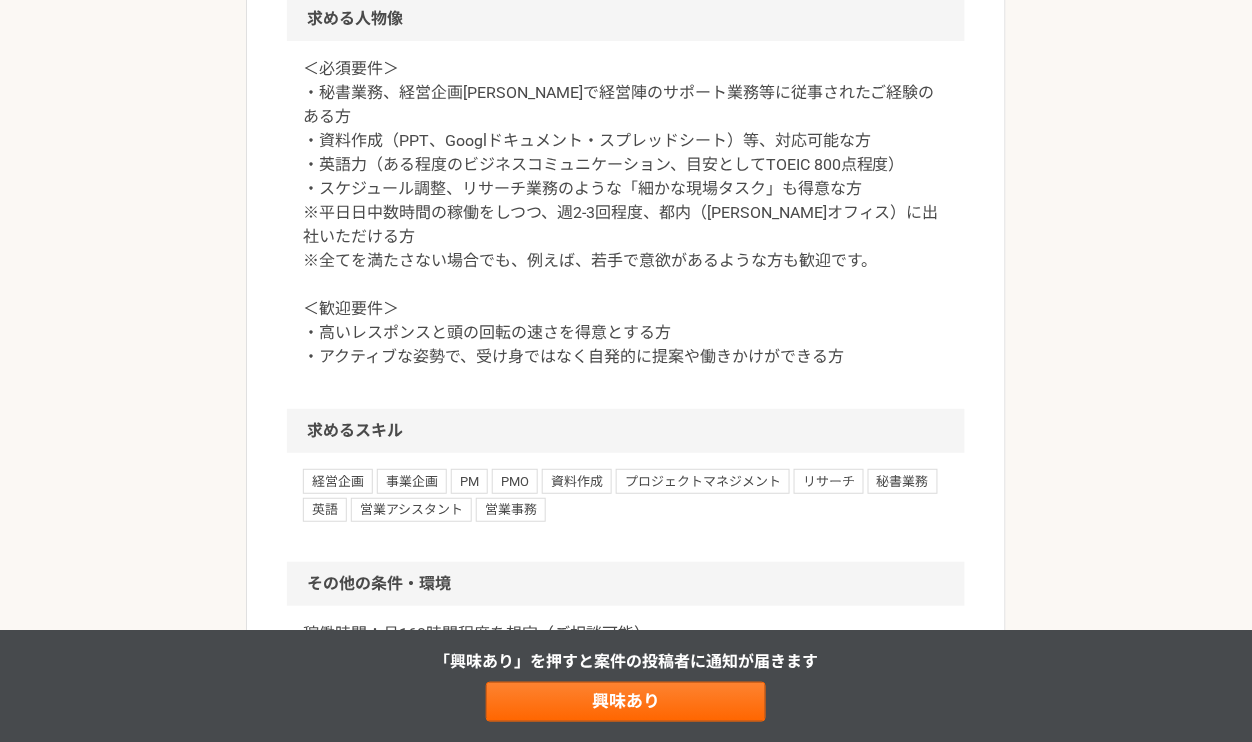 scroll, scrollTop: 1651, scrollLeft: 0, axis: vertical 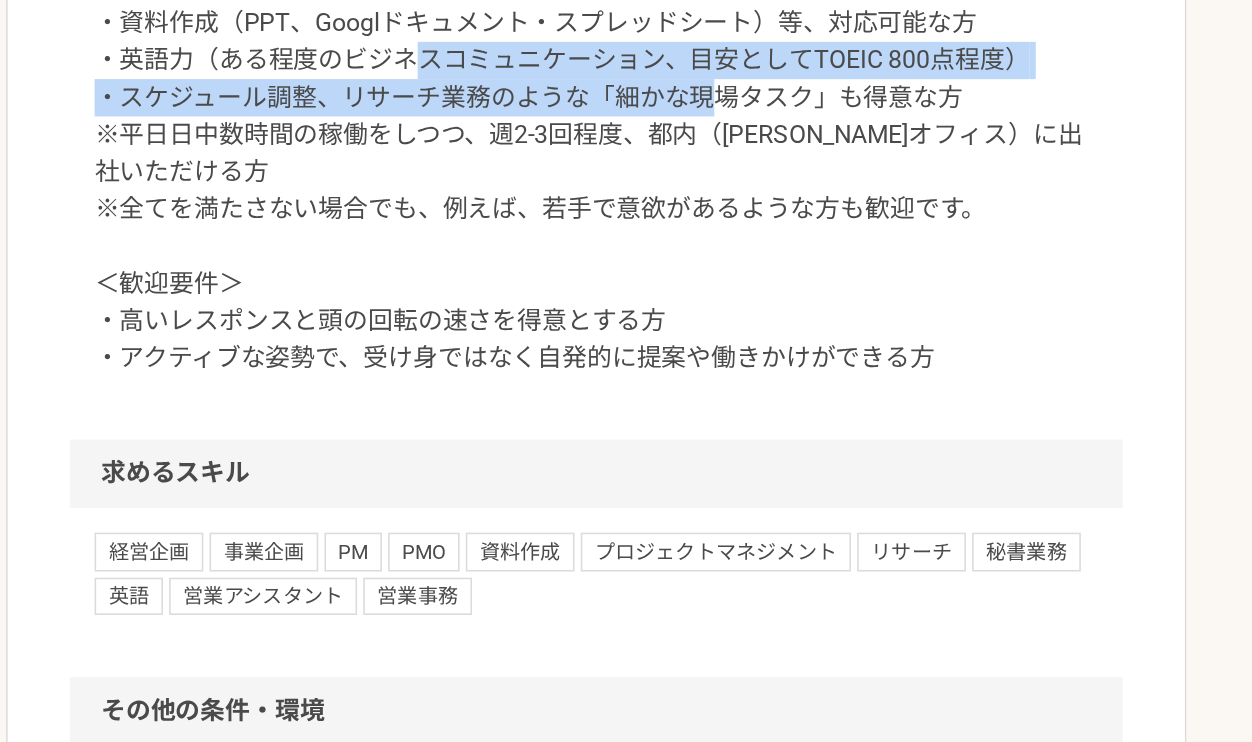 drag, startPoint x: 909, startPoint y: 298, endPoint x: 687, endPoint y: 297, distance: 222.00226 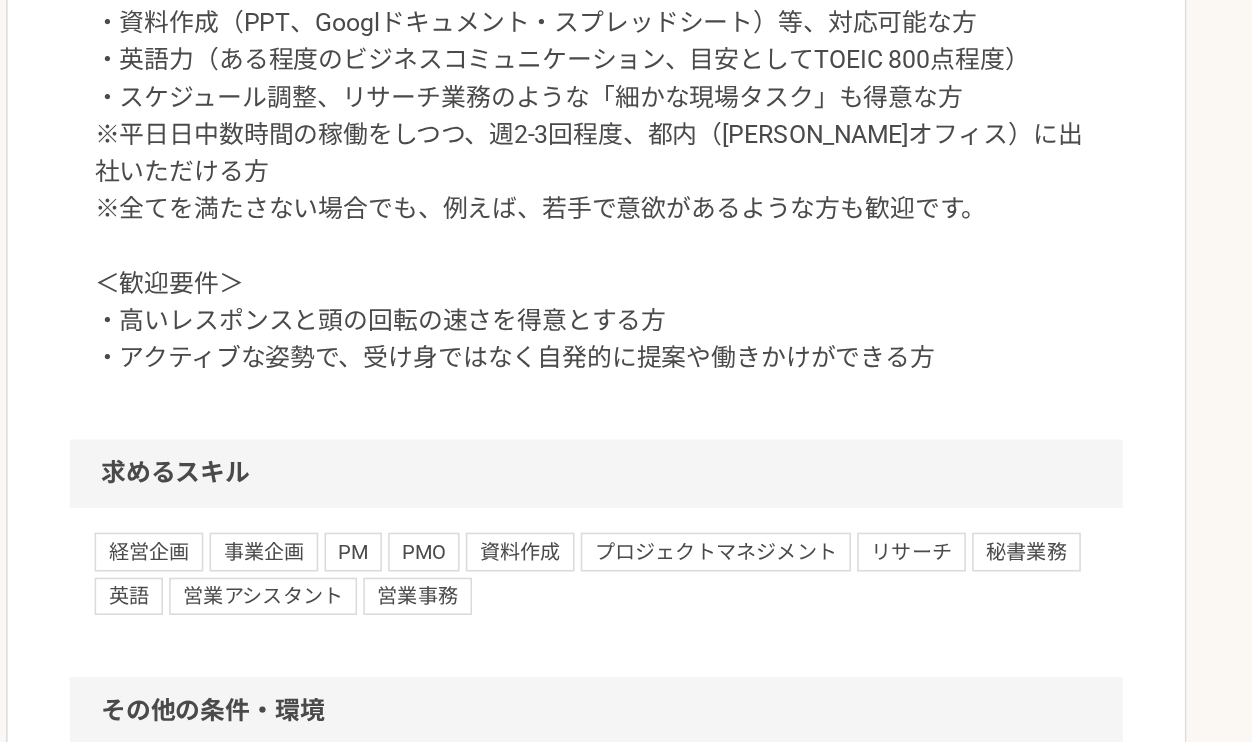 drag, startPoint x: 331, startPoint y: 239, endPoint x: 654, endPoint y: 234, distance: 323.0387 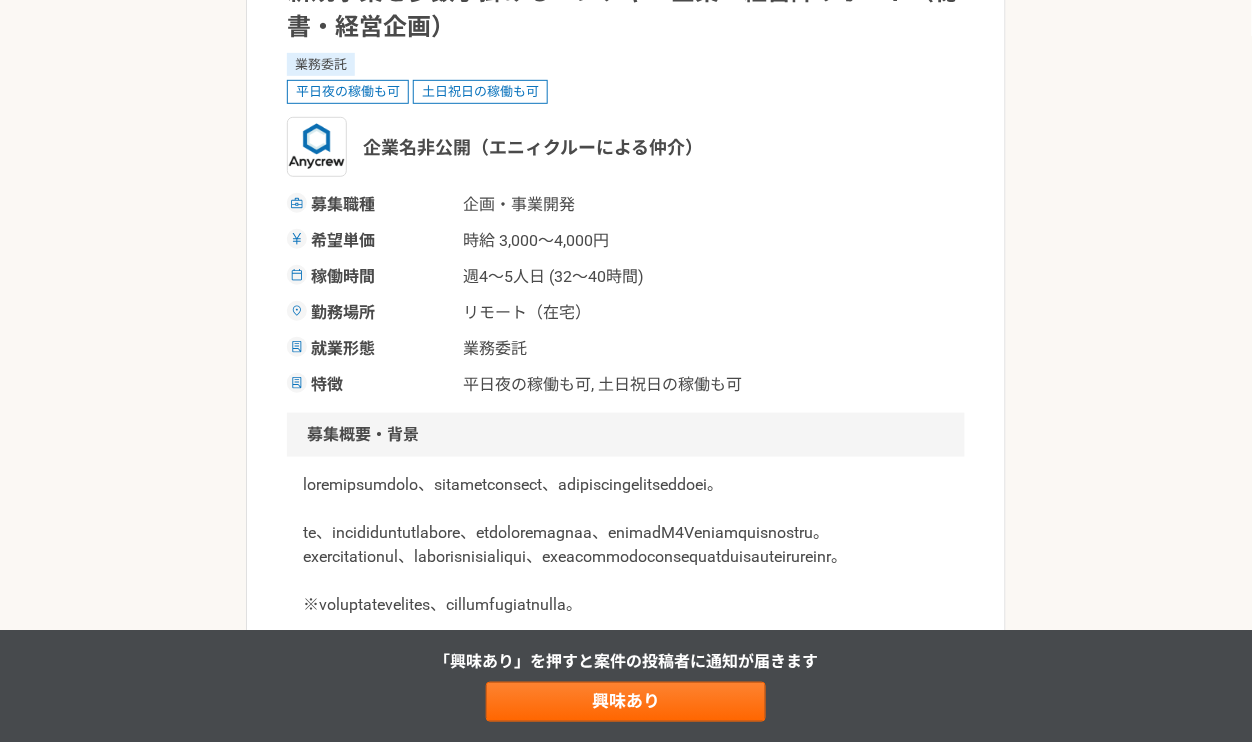 scroll, scrollTop: 0, scrollLeft: 0, axis: both 